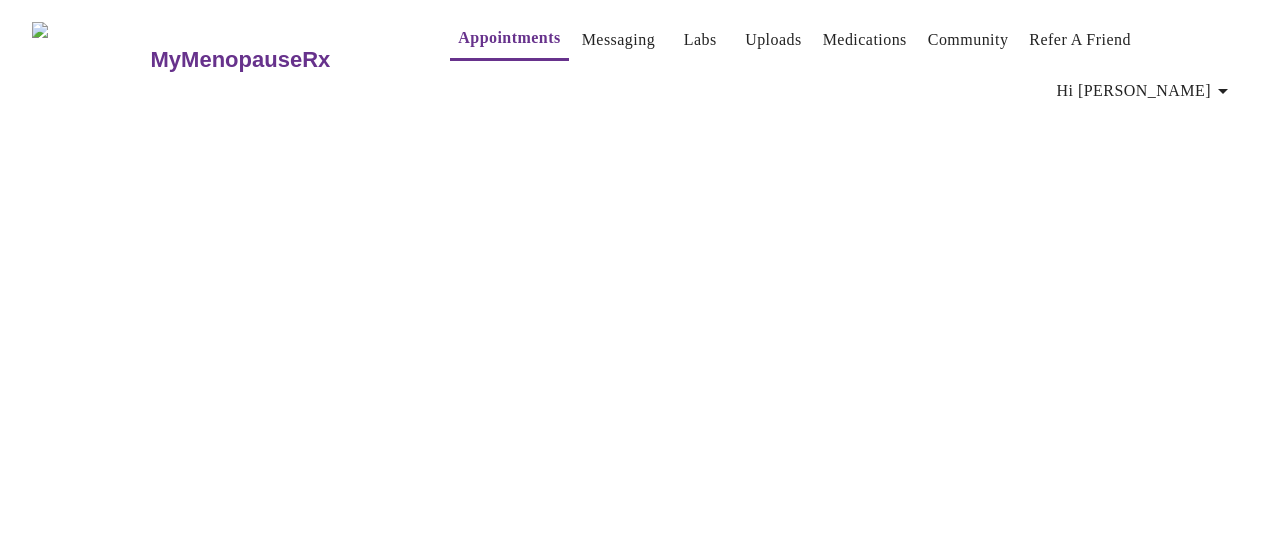scroll, scrollTop: 0, scrollLeft: 0, axis: both 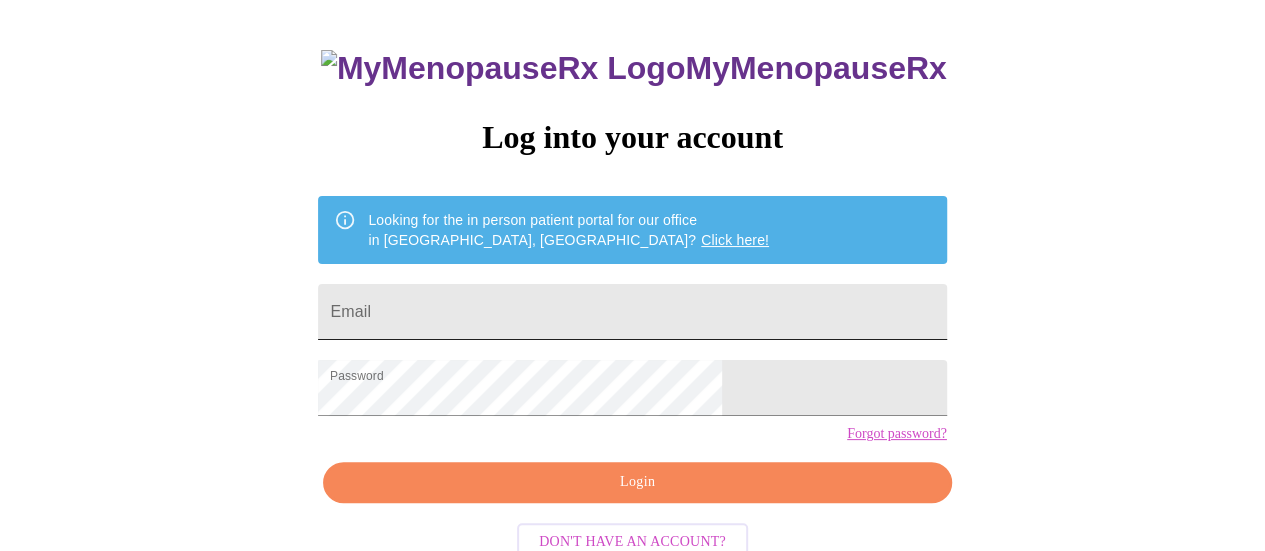 click on "Email" at bounding box center [632, 312] 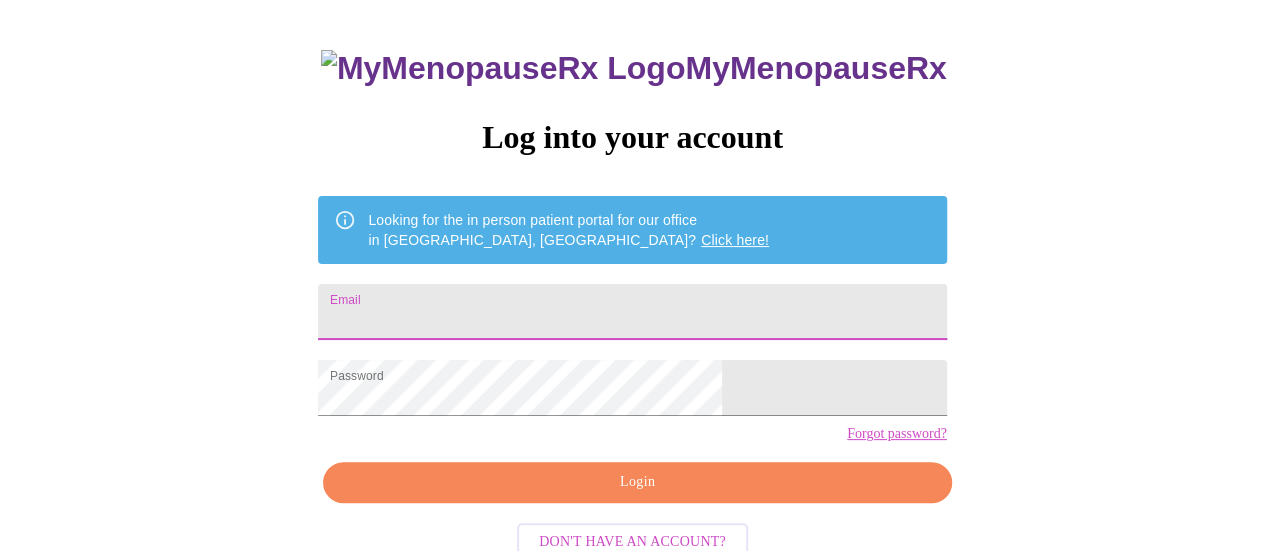 type on "soprano43402@yahoo.com" 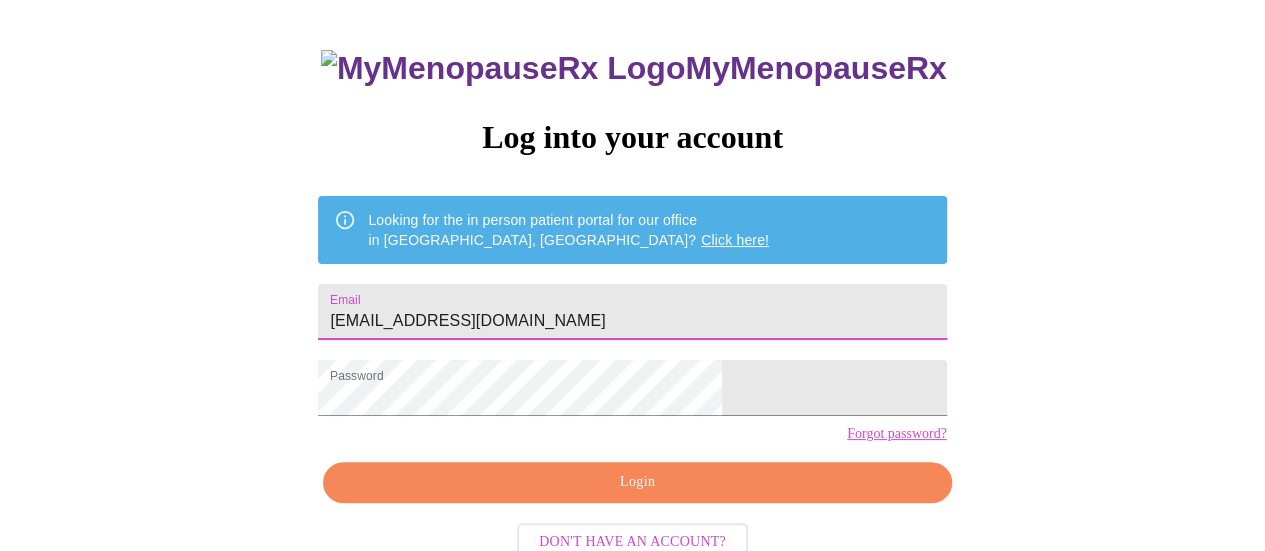 click on "Login" at bounding box center [637, 482] 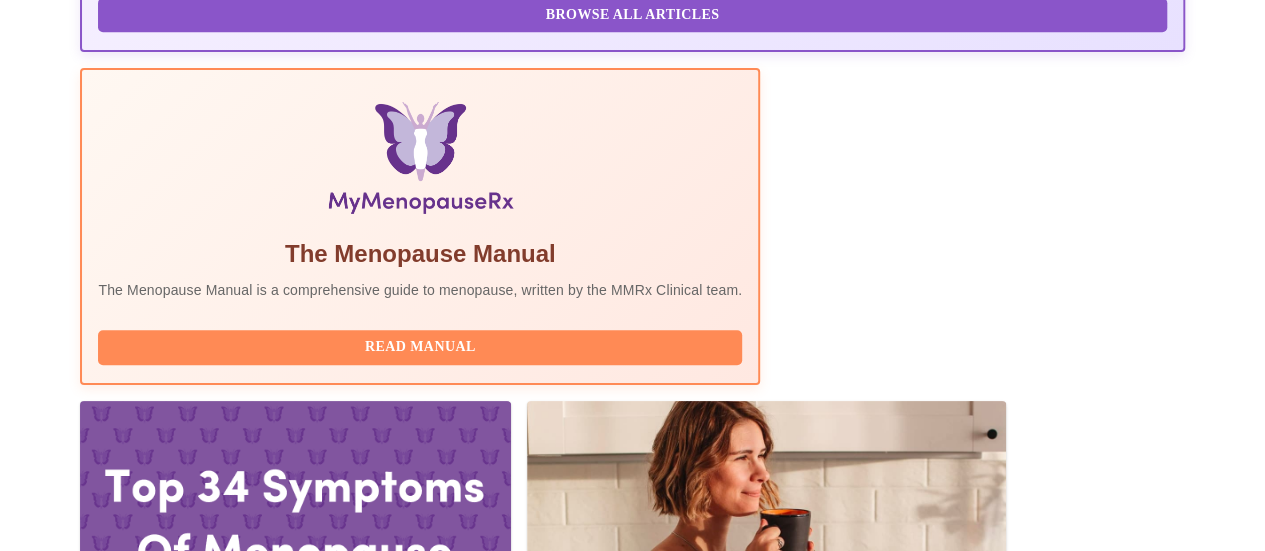 scroll, scrollTop: 700, scrollLeft: 0, axis: vertical 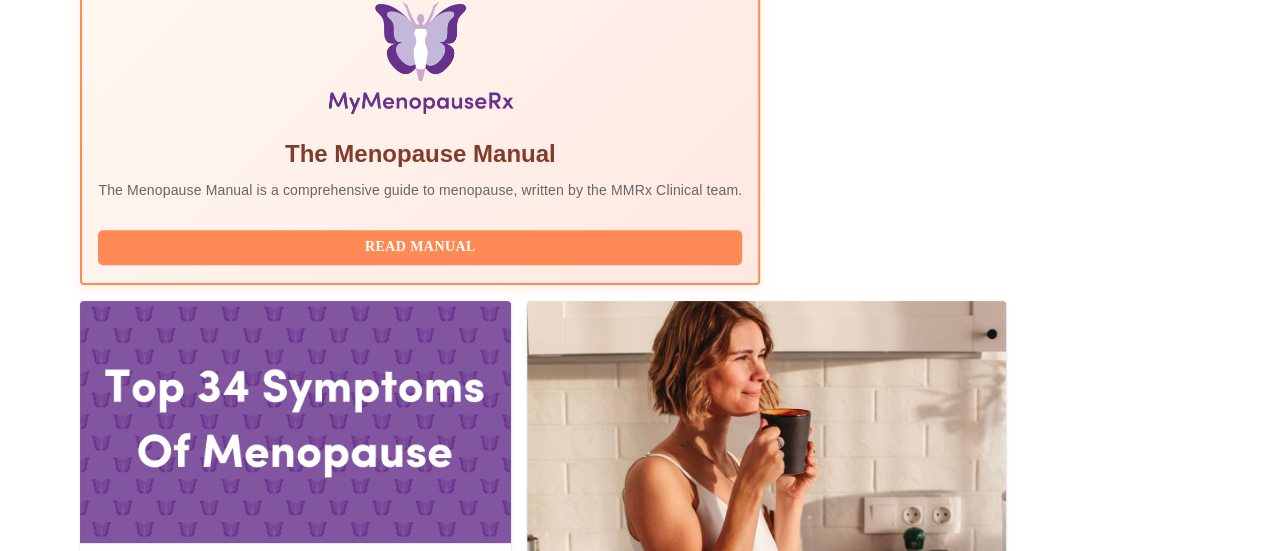 click on "Complete Pre-Assessment" at bounding box center (1049, 1880) 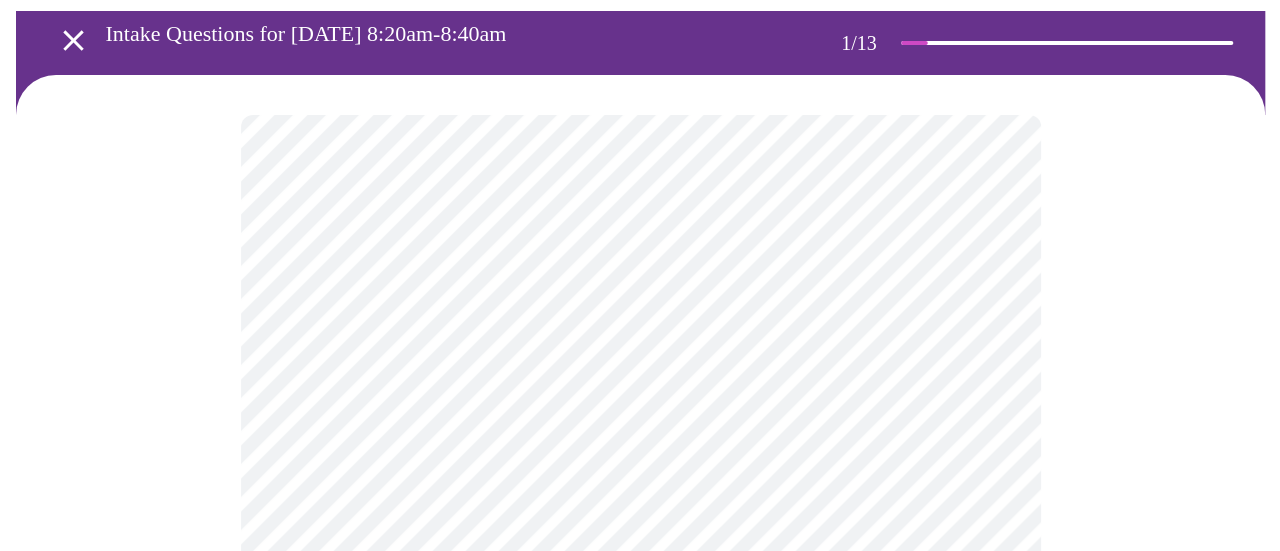 scroll, scrollTop: 200, scrollLeft: 0, axis: vertical 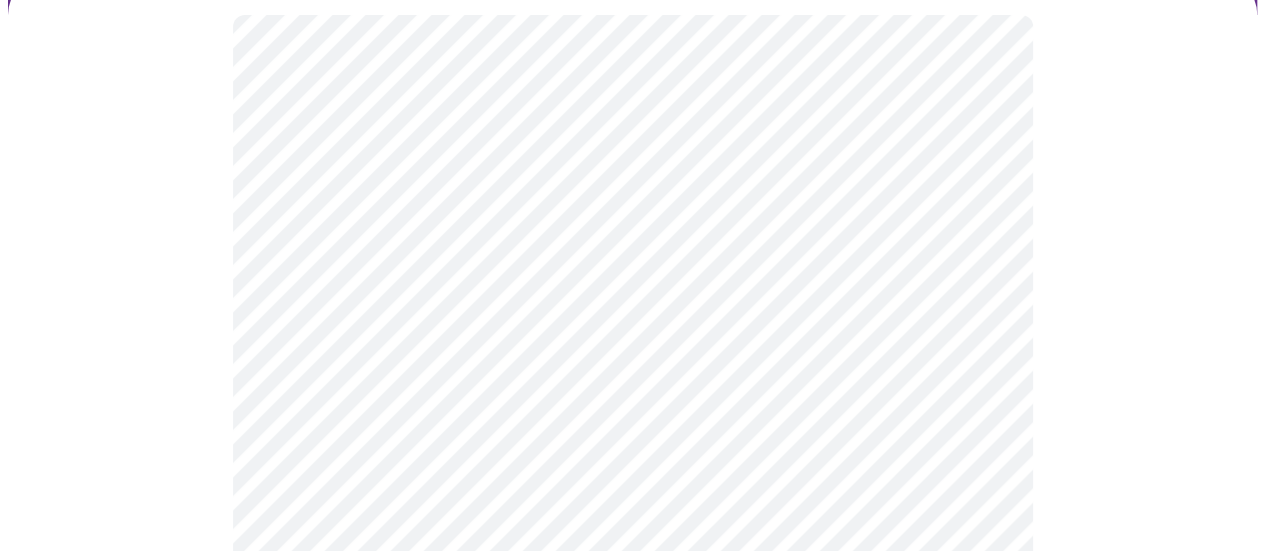 click on "MyMenopauseRx Appointments Messaging Labs Uploads Medications Community Refer a Friend Hi Lisa    Intake Questions for Tue, Jul 22nd 2025 @ 8:20am-8:40am 1  /  13 Settings Billing Invoices Log out" at bounding box center [632, 734] 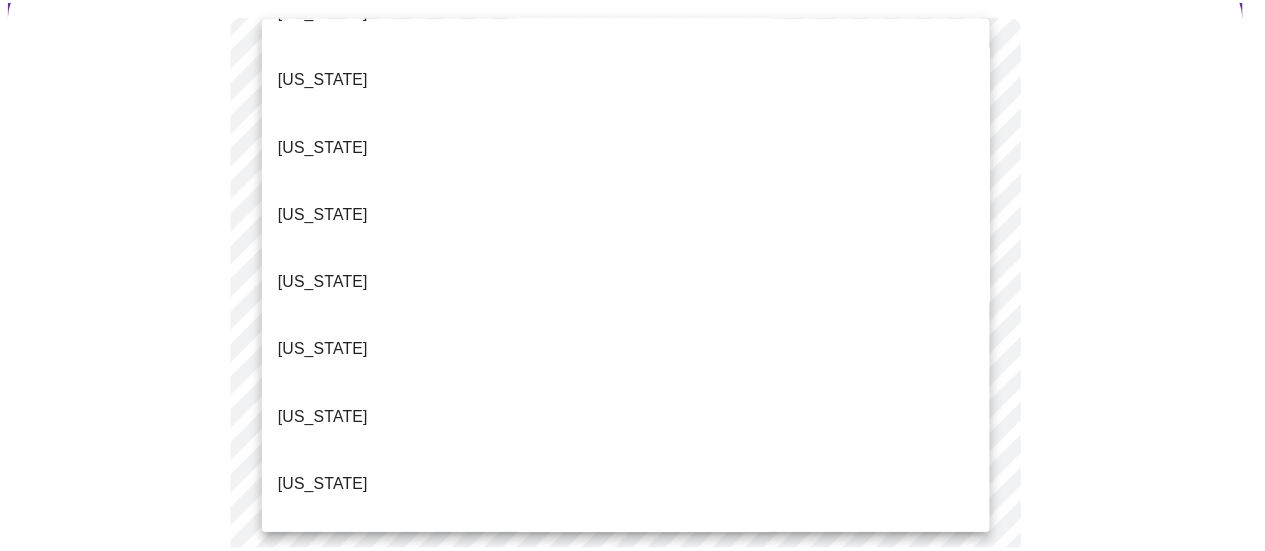 scroll, scrollTop: 1300, scrollLeft: 0, axis: vertical 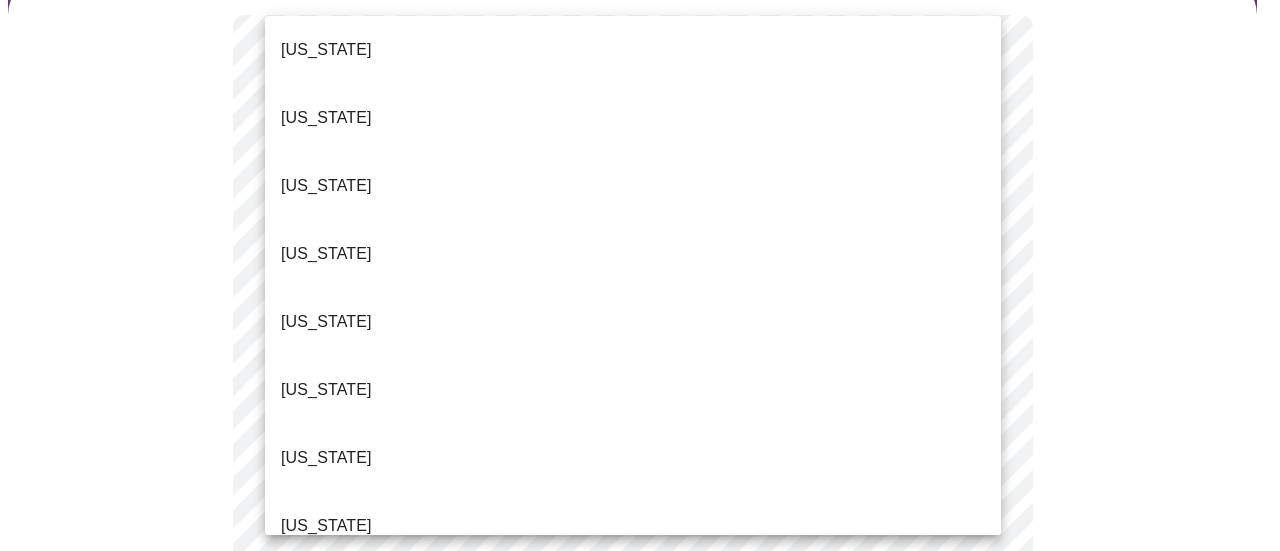 click on "Ohio" at bounding box center [633, 1070] 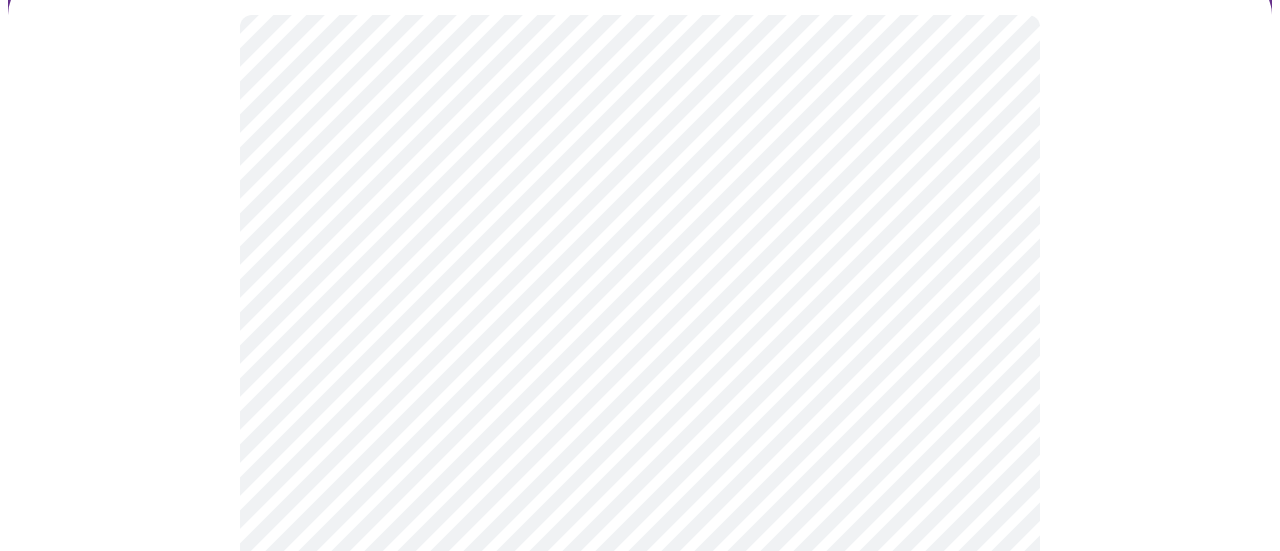 click on "MyMenopauseRx Appointments Messaging Labs Uploads Medications Community Refer a Friend Hi Lisa    Intake Questions for Tue, Jul 22nd 2025 @ 8:20am-8:40am 1  /  13 Settings Billing Invoices Log out" at bounding box center [640, 728] 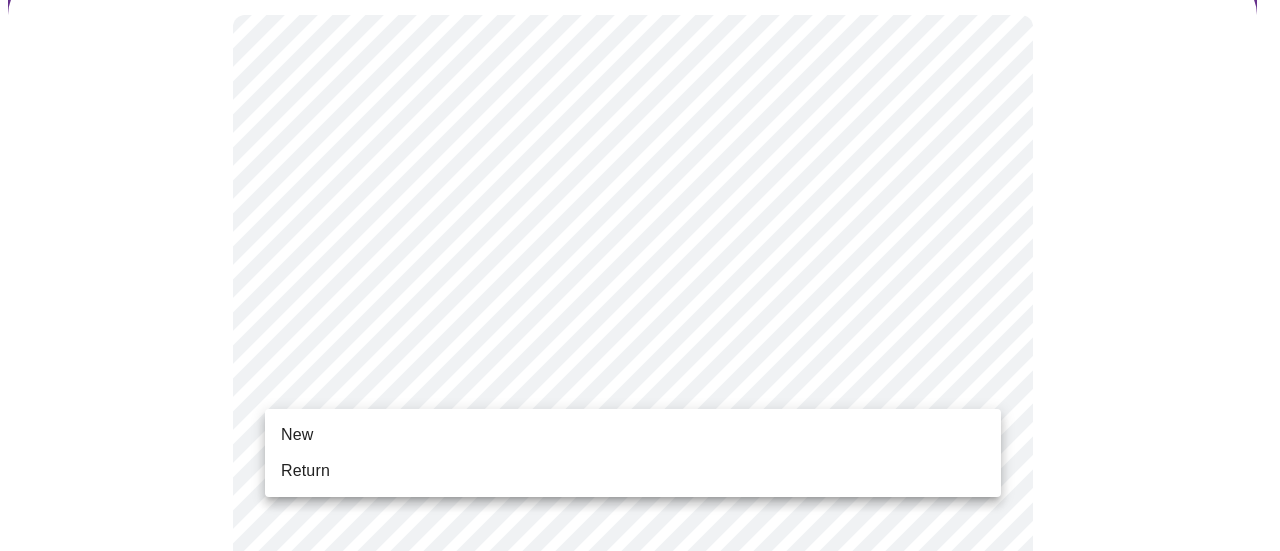 click on "Return" at bounding box center [633, 471] 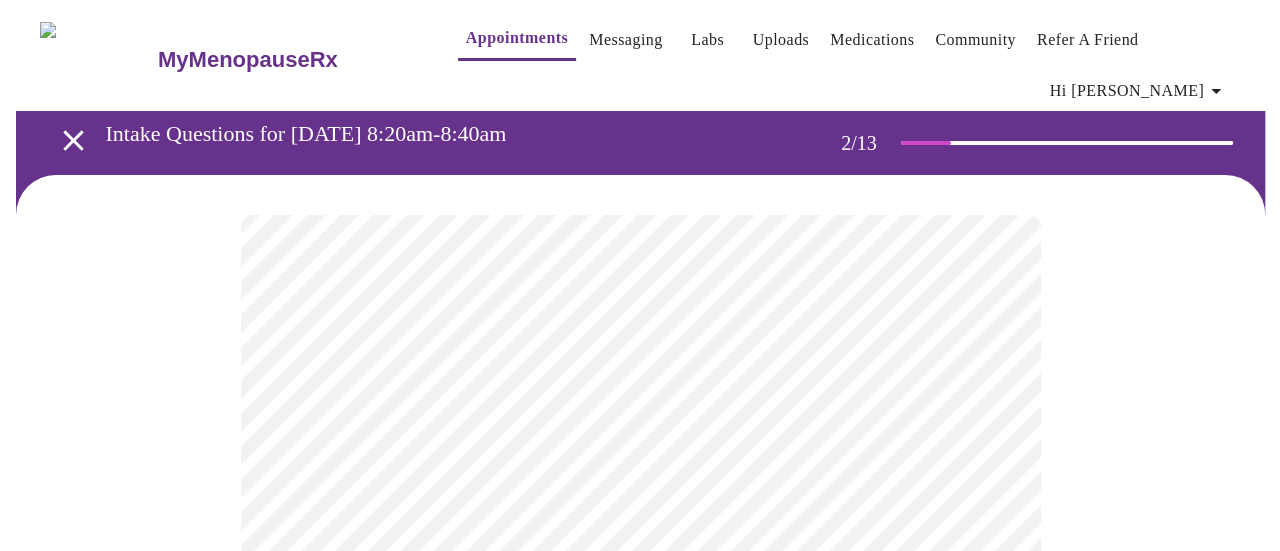 scroll, scrollTop: 200, scrollLeft: 0, axis: vertical 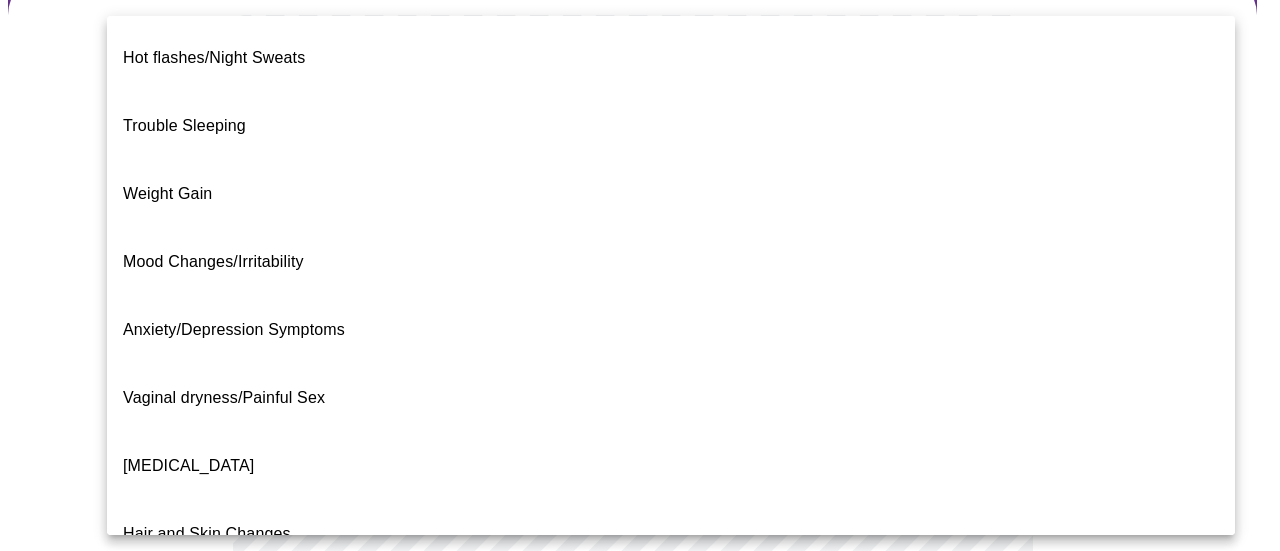 click on "MyMenopauseRx Appointments Messaging Labs Uploads Medications Community Refer a Friend Hi Lisa    Intake Questions for Tue, Jul 22nd 2025 @ 8:20am-8:40am 2  /  13 Settings Billing Invoices Log out Hot flashes/Night Sweats
Trouble Sleeping
Weight Gain
Mood Changes/Irritability
Anxiety/Depression Symptoms
Vaginal dryness/Painful Sex
Decreased libido
Hair and Skin Changes
Bone Health (Osteopenia,Osteoporosis, Obtain an order for a bone density test)
Metabolic Health (Pre-diabetes, Elevated Cholesterol, Vitamin D, Abnormal Lab Testing, Obtain an order for a Coronary Calcium Heart Scan)
Period Problems
Postmenopausal Bleeding
Orgasms are weak
UTI Symptoms
Vaginal Infection
Herpes (oral, genital)
STD Testing
I feel great - just need a refill.
Other" at bounding box center [640, 422] 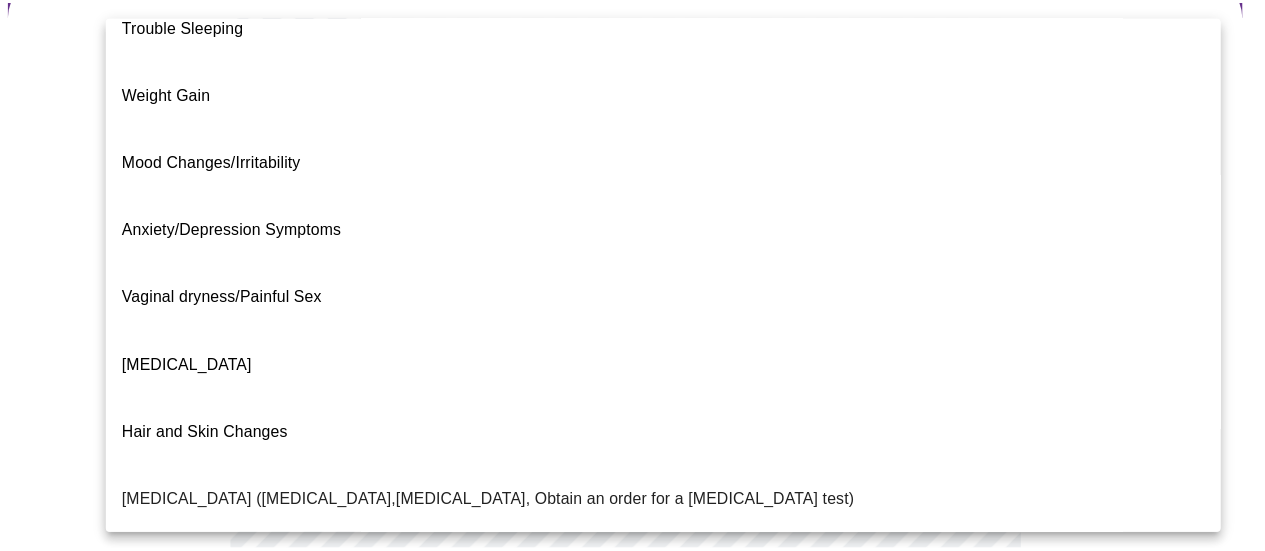 scroll, scrollTop: 200, scrollLeft: 0, axis: vertical 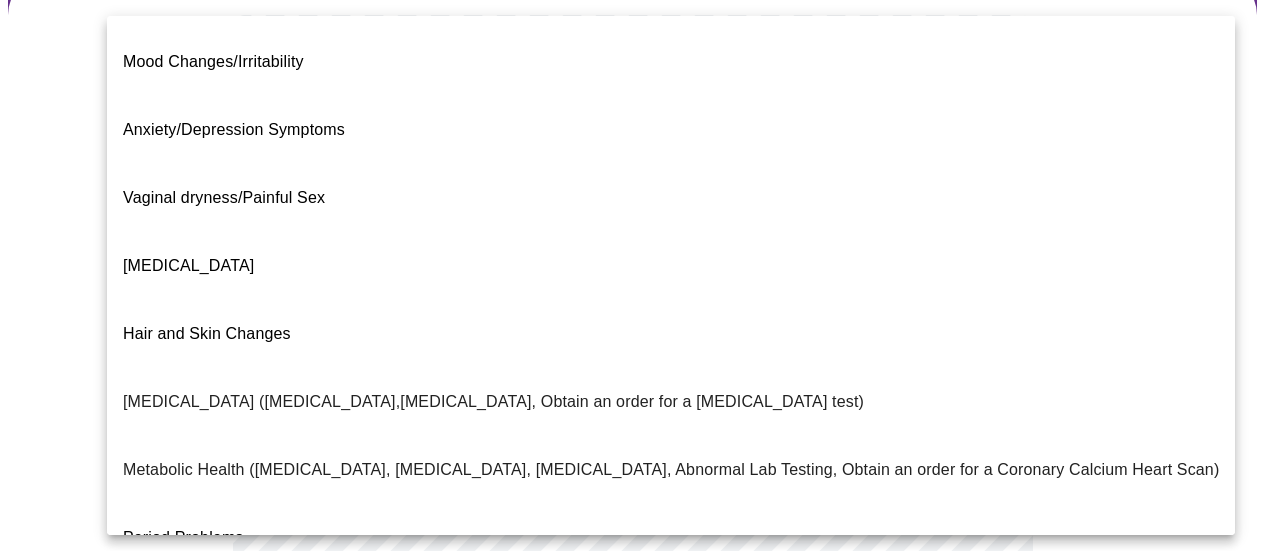 click on "Orgasms are weak" at bounding box center [191, 674] 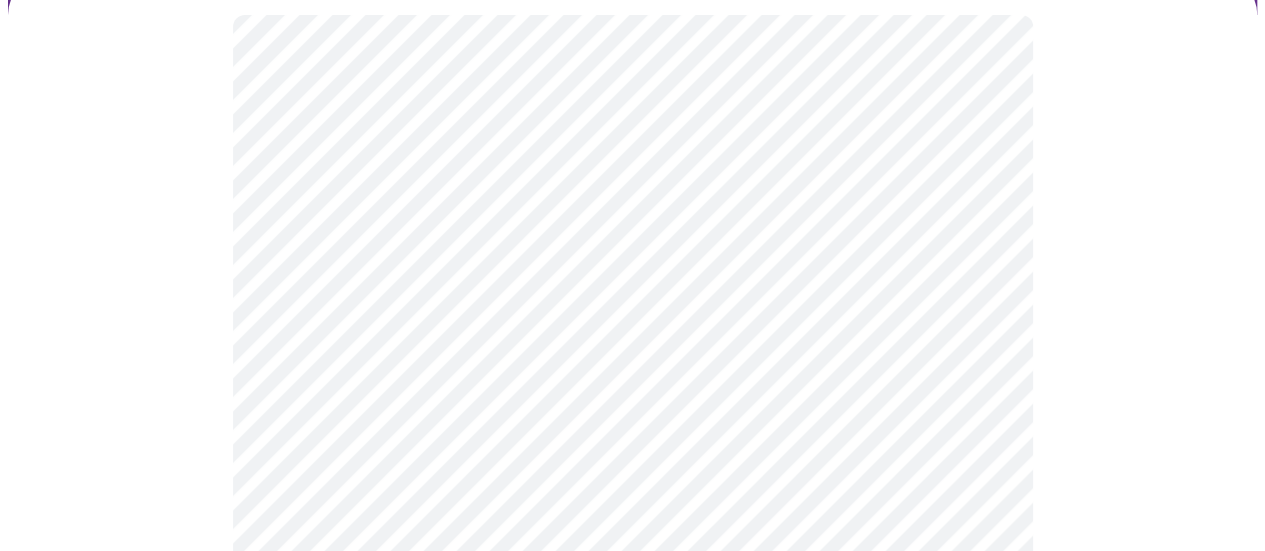 scroll, scrollTop: 400, scrollLeft: 0, axis: vertical 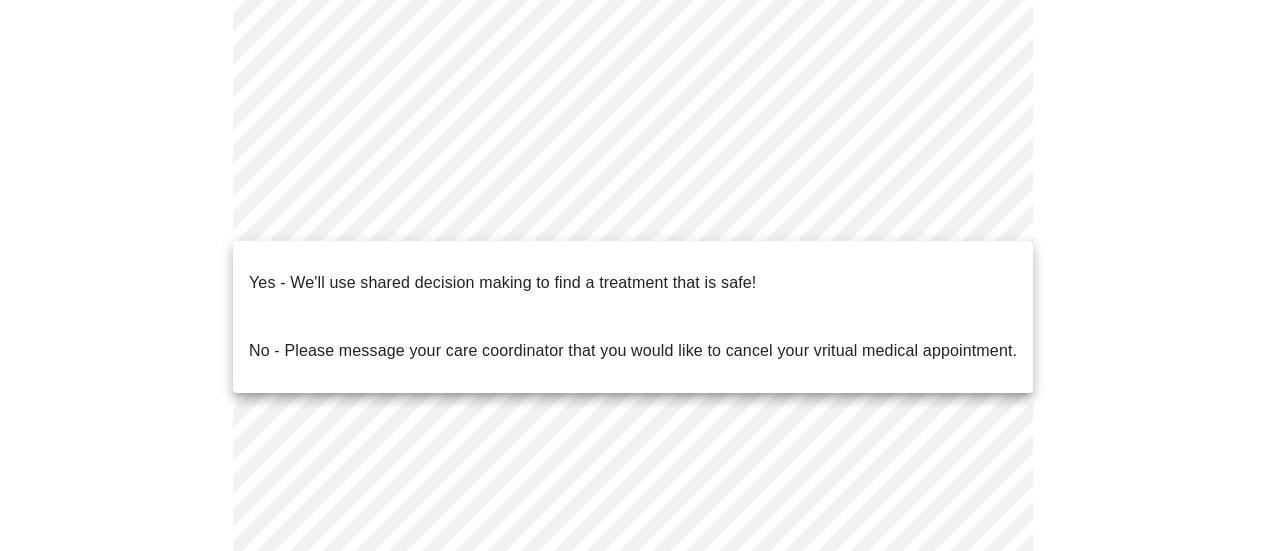 click on "MyMenopauseRx Appointments Messaging Labs Uploads Medications Community Refer a Friend Hi Lisa    Intake Questions for Tue, Jul 22nd 2025 @ 8:20am-8:40am 2  /  13 Settings Billing Invoices Log out Yes - We'll use shared decision making to find a treatment that is safe!
No - Please message your care coordinator that you would like to cancel your vritual medical appointment." at bounding box center [640, 216] 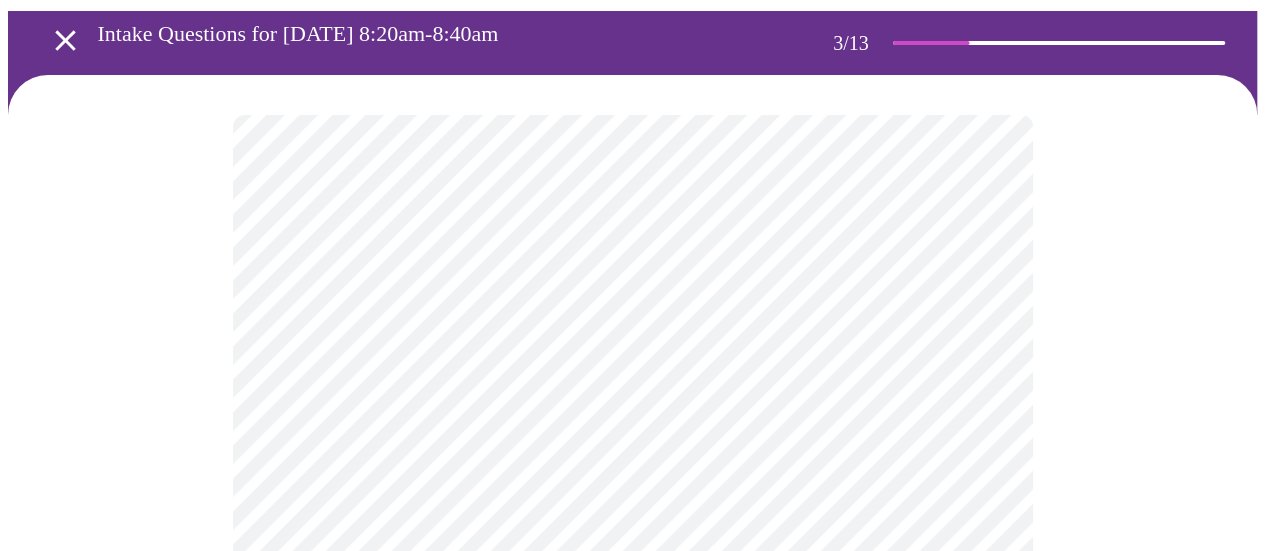 scroll, scrollTop: 200, scrollLeft: 0, axis: vertical 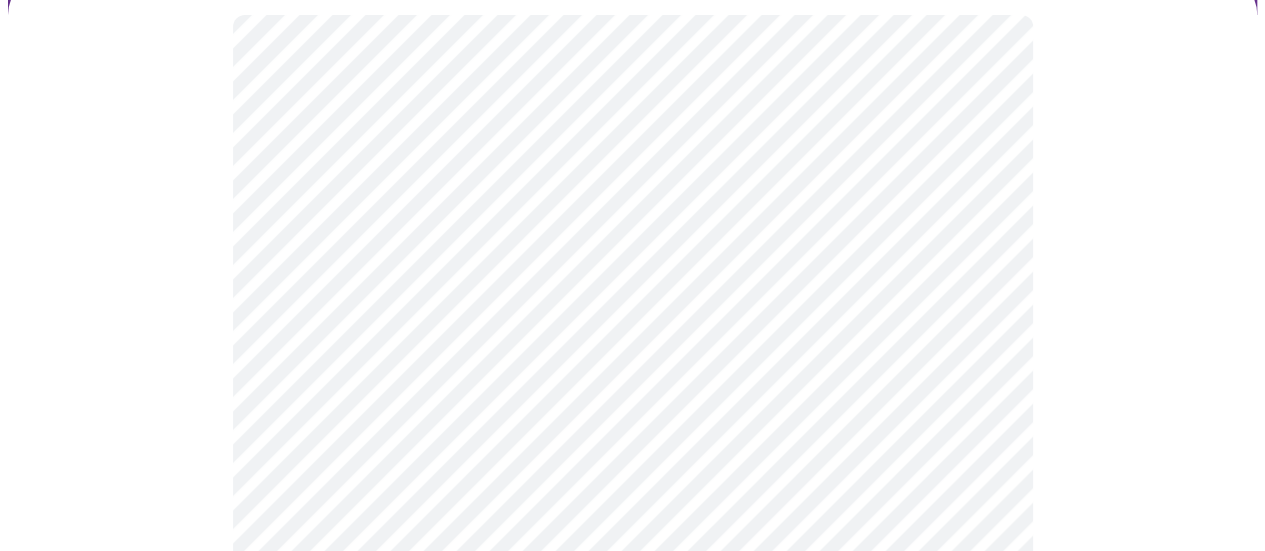 click on "MyMenopauseRx Appointments Messaging Labs Uploads Medications Community Refer a Friend Hi Lisa    Intake Questions for Tue, Jul 22nd 2025 @ 8:20am-8:40am 3  /  13 Settings Billing Invoices Log out" at bounding box center [632, 1173] 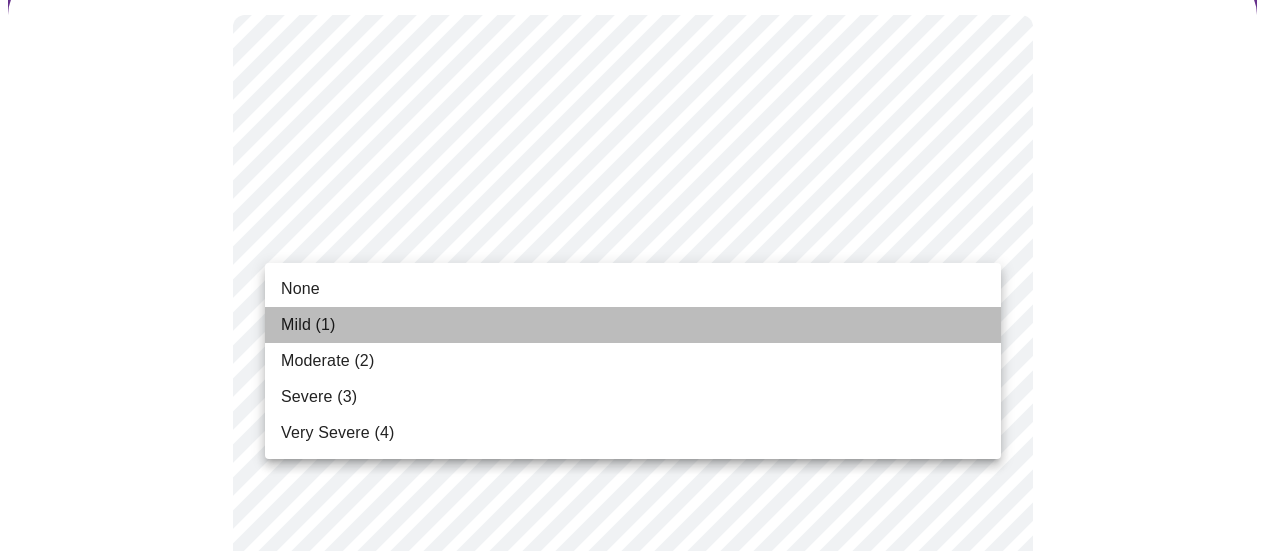 click on "Mild (1)" at bounding box center [633, 325] 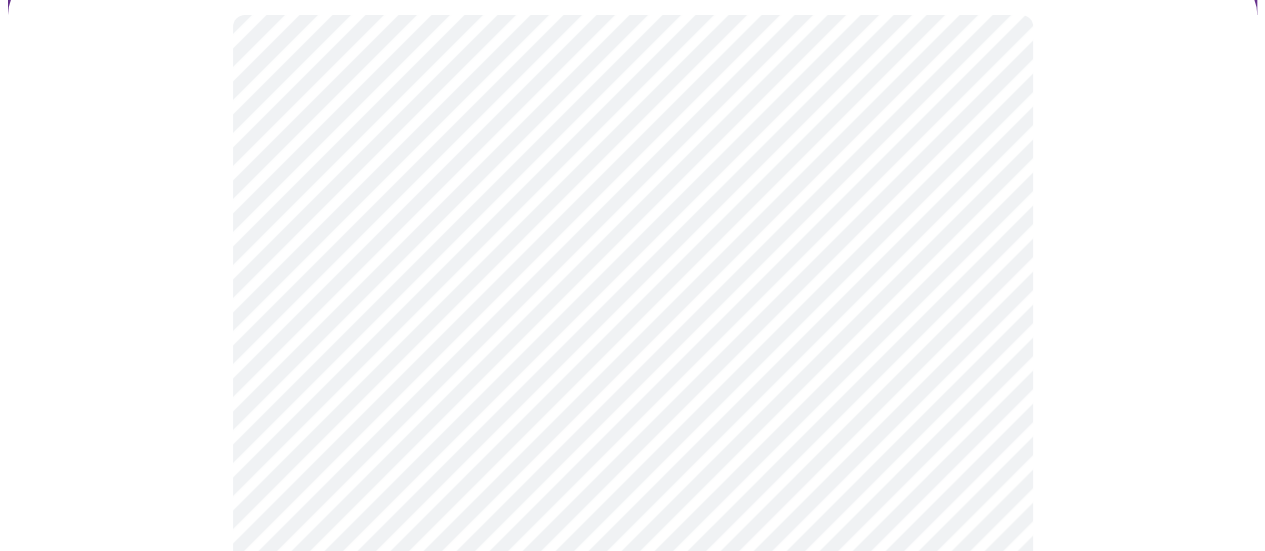 scroll, scrollTop: 300, scrollLeft: 0, axis: vertical 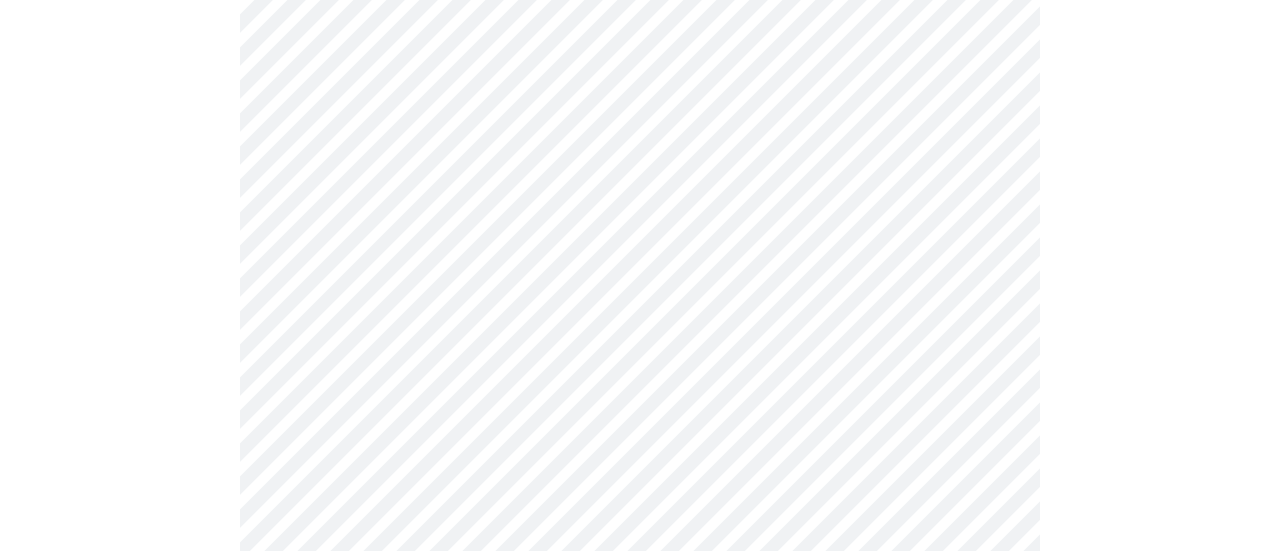 click on "MyMenopauseRx Appointments Messaging Labs Uploads Medications Community Refer a Friend Hi Lisa    Intake Questions for Tue, Jul 22nd 2025 @ 8:20am-8:40am 3  /  13 Settings Billing Invoices Log out" at bounding box center [640, 1037] 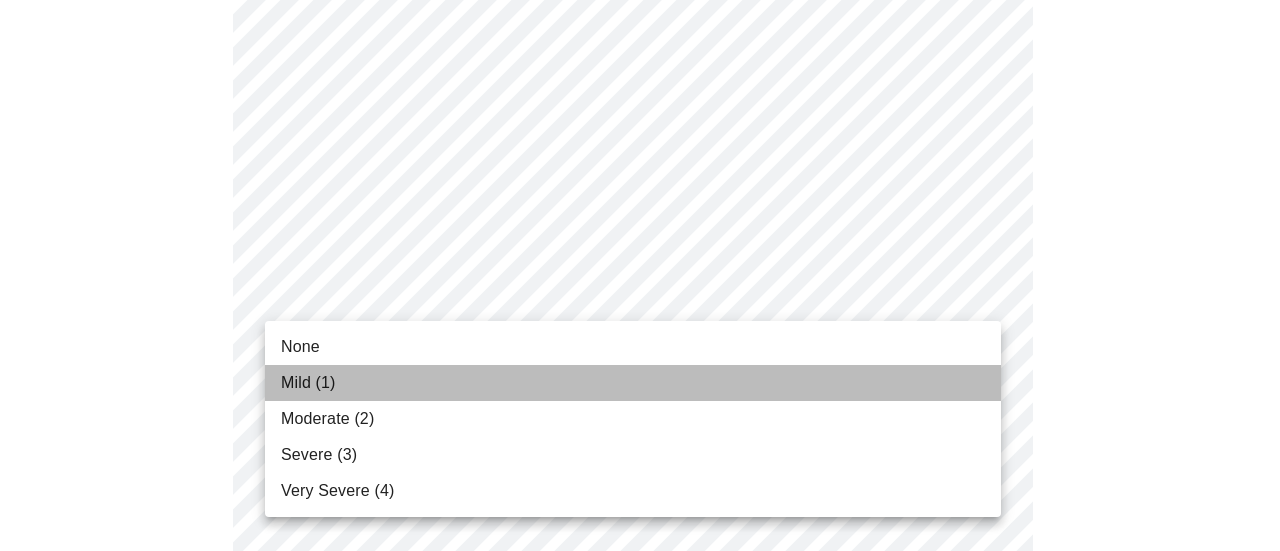 drag, startPoint x: 549, startPoint y: 386, endPoint x: 561, endPoint y: 385, distance: 12.0415945 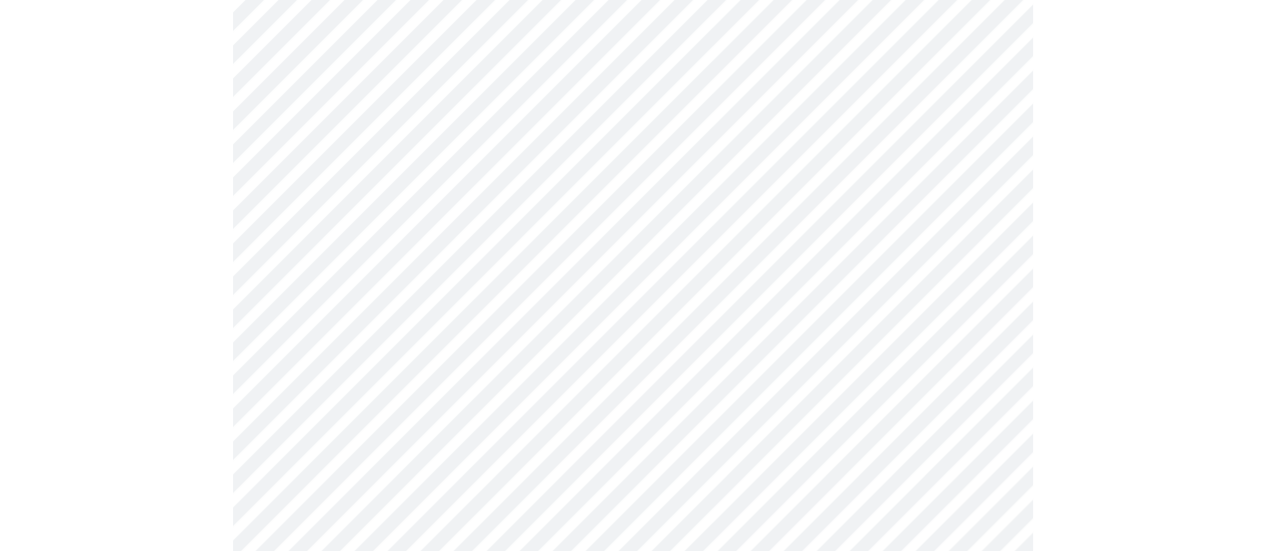 scroll, scrollTop: 600, scrollLeft: 0, axis: vertical 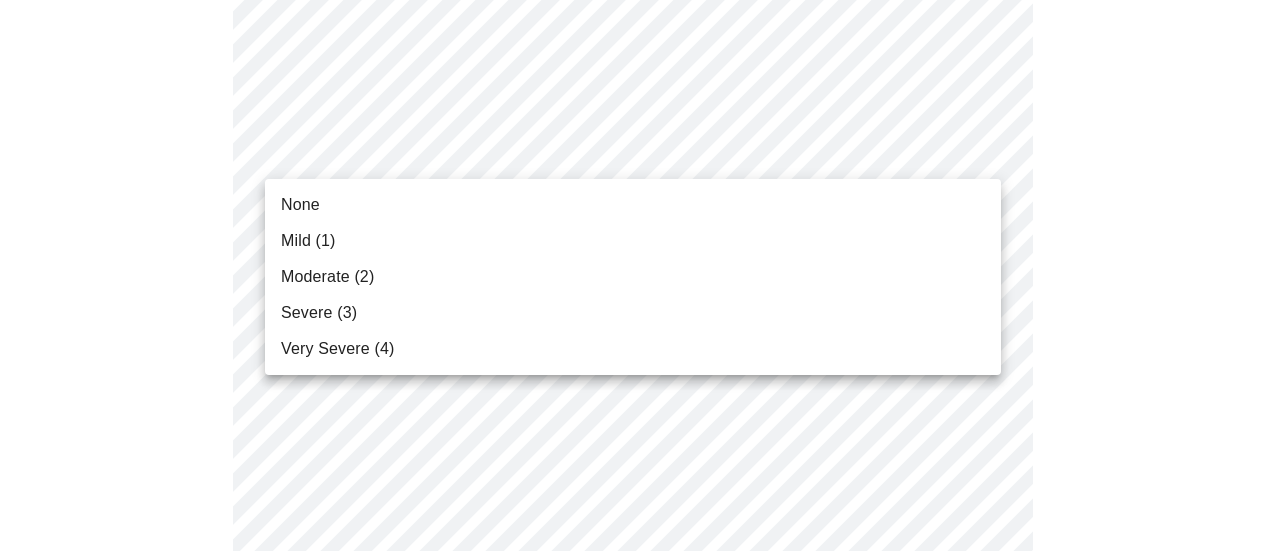 click on "MyMenopauseRx Appointments Messaging Labs Uploads Medications Community Refer a Friend Hi Lisa    Intake Questions for Tue, Jul 22nd 2025 @ 8:20am-8:40am 3  /  13 Settings Billing Invoices Log out None Mild (1) Moderate (2) Severe (3) Very Severe (4)" at bounding box center (640, 723) 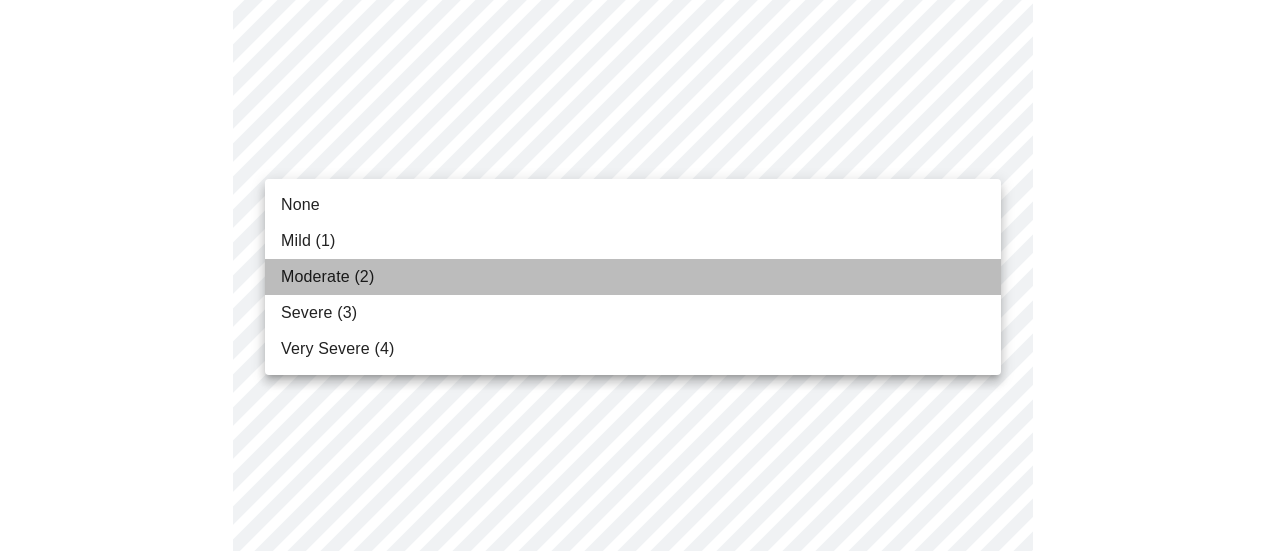 click on "Moderate (2)" at bounding box center [633, 277] 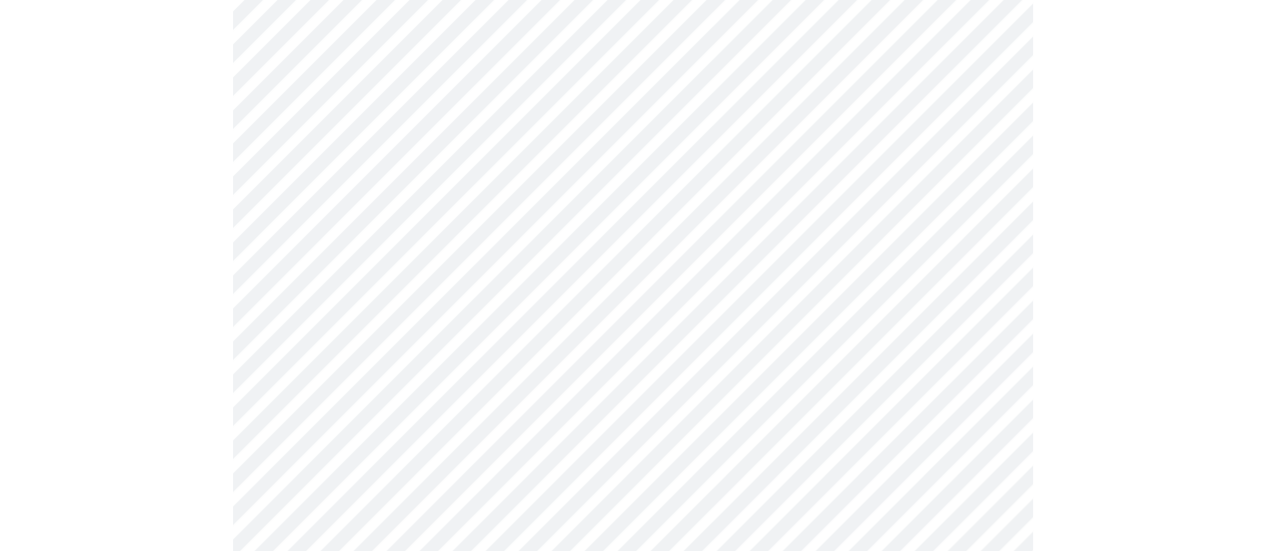 scroll, scrollTop: 700, scrollLeft: 0, axis: vertical 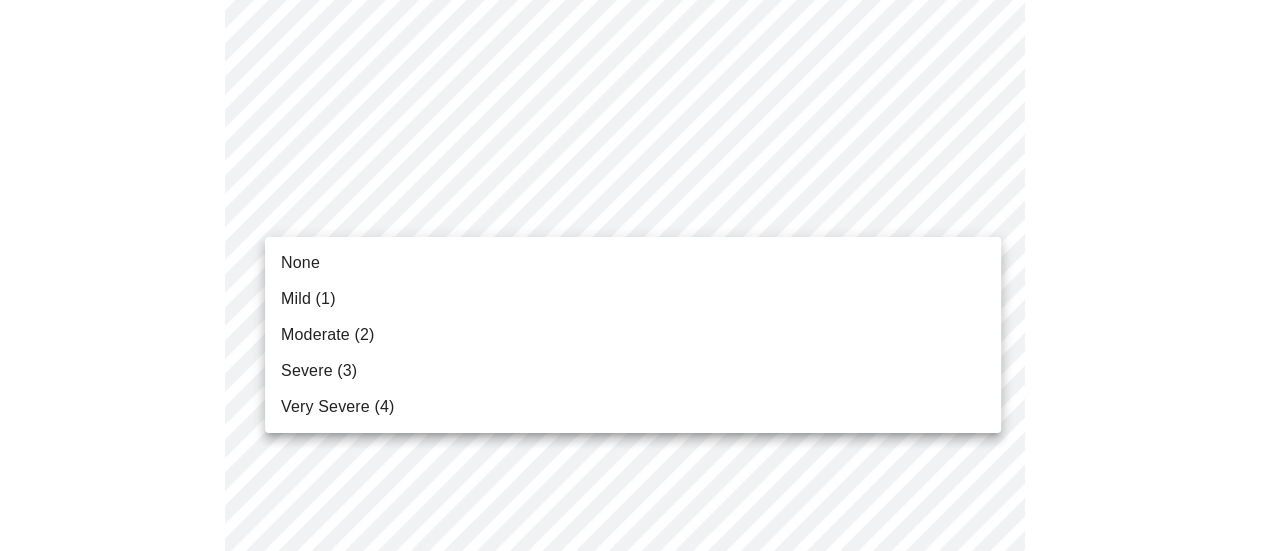 click on "MyMenopauseRx Appointments Messaging Labs Uploads Medications Community Refer a Friend Hi Lisa    Intake Questions for Tue, Jul 22nd 2025 @ 8:20am-8:40am 3  /  13 Settings Billing Invoices Log out None Mild (1) Moderate (2) Severe (3) Very Severe (4)" at bounding box center (632, 610) 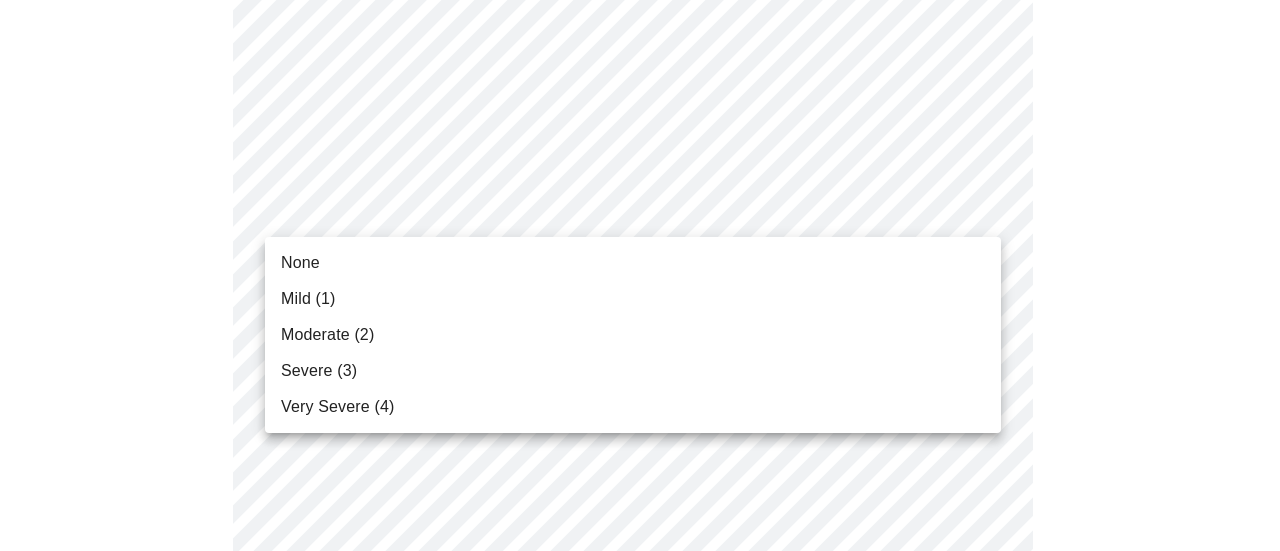 click on "Moderate (2)" at bounding box center (633, 335) 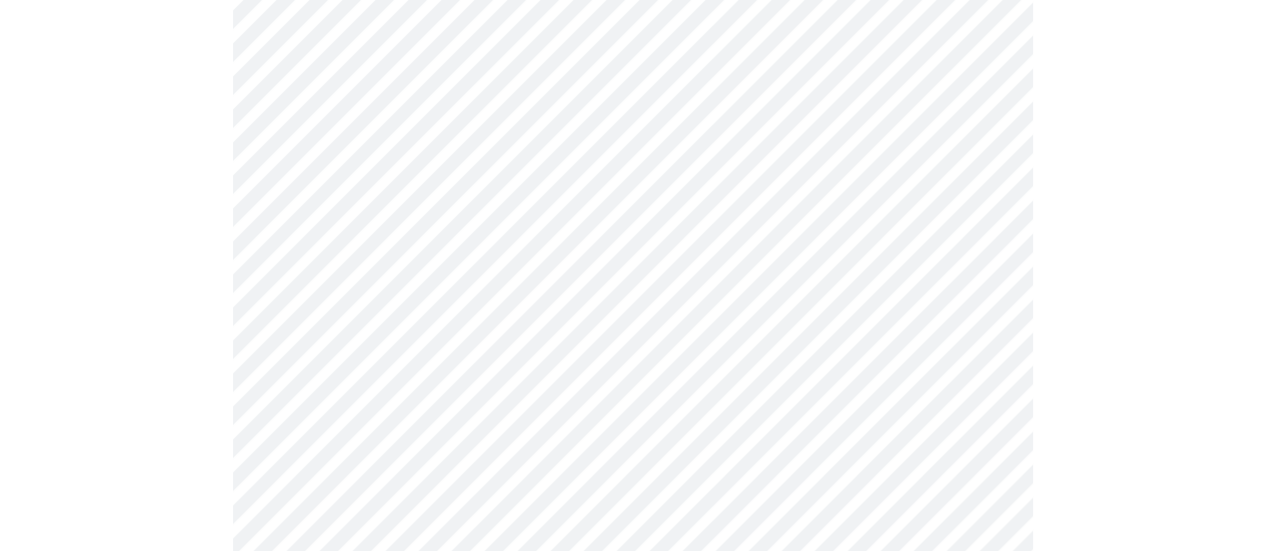 scroll, scrollTop: 800, scrollLeft: 0, axis: vertical 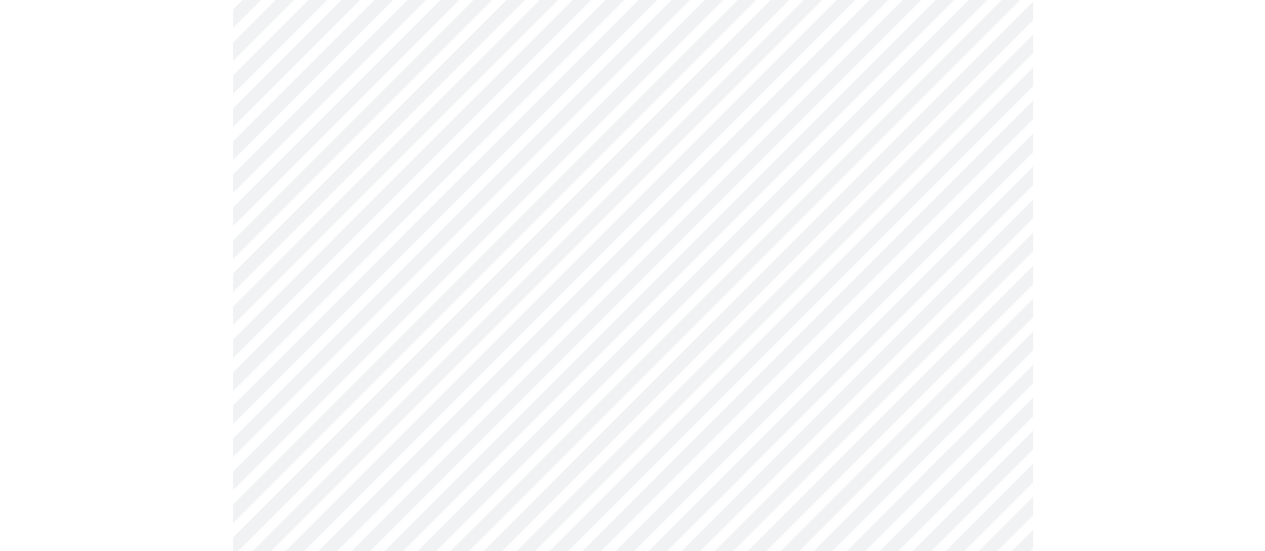 click on "MyMenopauseRx Appointments Messaging Labs Uploads Medications Community Refer a Friend Hi Lisa    Intake Questions for Tue, Jul 22nd 2025 @ 8:20am-8:40am 3  /  13 Settings Billing Invoices Log out" at bounding box center (632, 496) 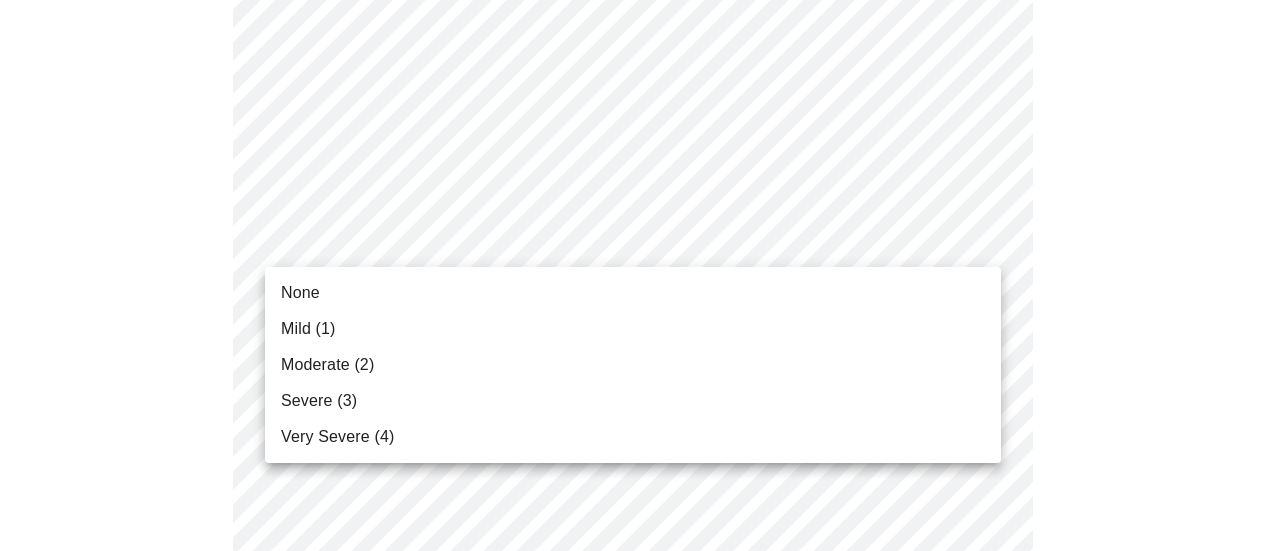 click on "Moderate (2)" at bounding box center [327, 365] 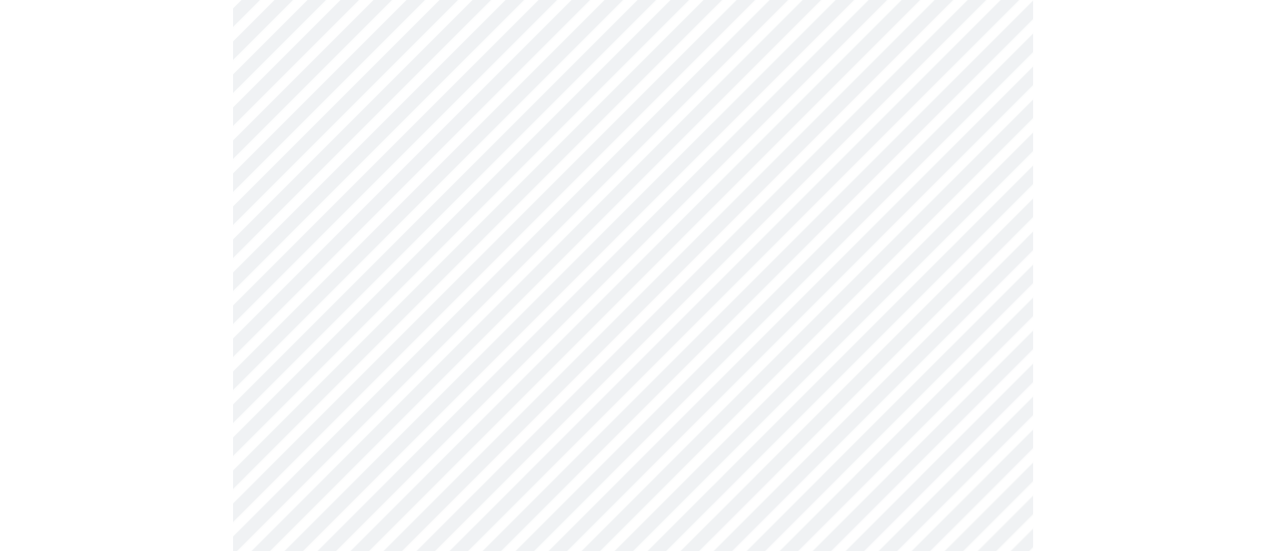 scroll, scrollTop: 1000, scrollLeft: 0, axis: vertical 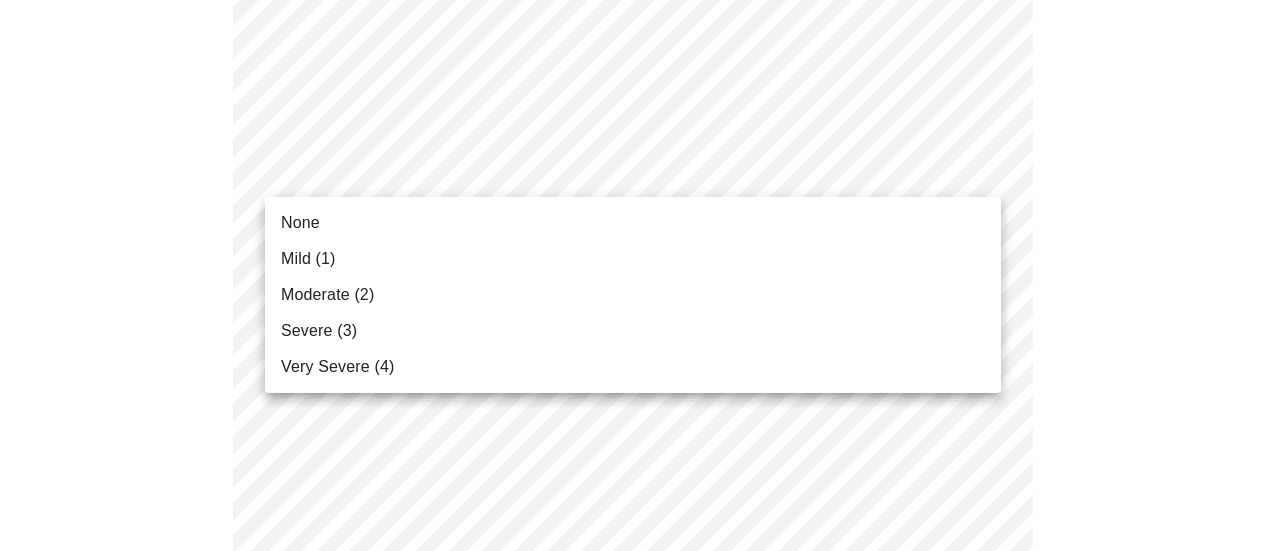 click on "MyMenopauseRx Appointments Messaging Labs Uploads Medications Community Refer a Friend Hi Lisa    Intake Questions for Tue, Jul 22nd 2025 @ 8:20am-8:40am 3  /  13 Settings Billing Invoices Log out None Mild (1) Moderate (2) Severe (3) Very Severe (4)" at bounding box center [640, 282] 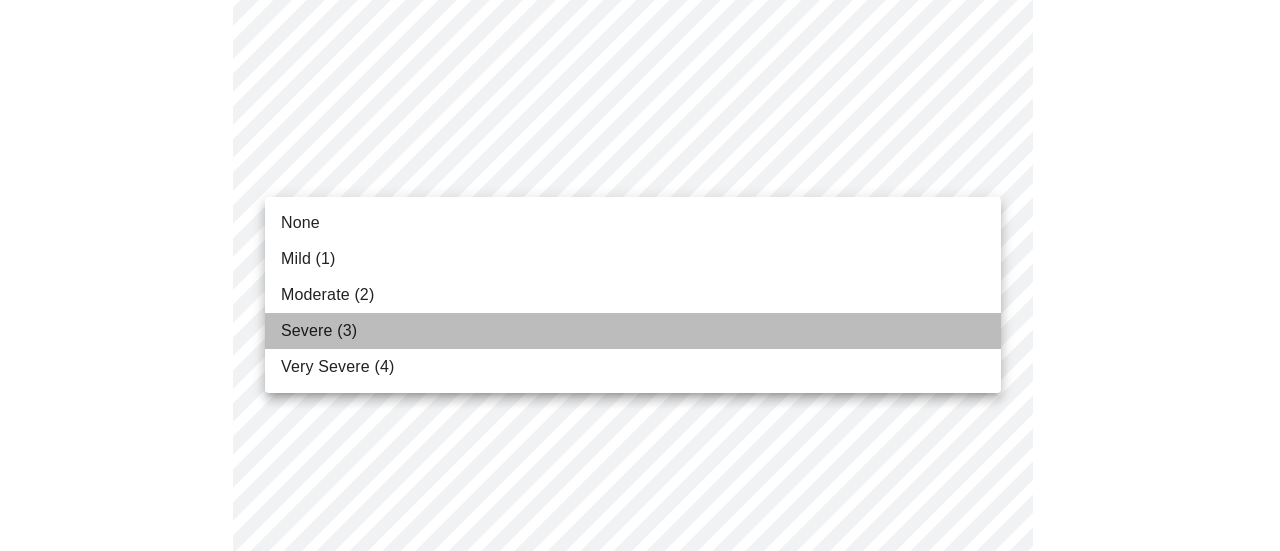 click on "Severe (3)" at bounding box center [633, 331] 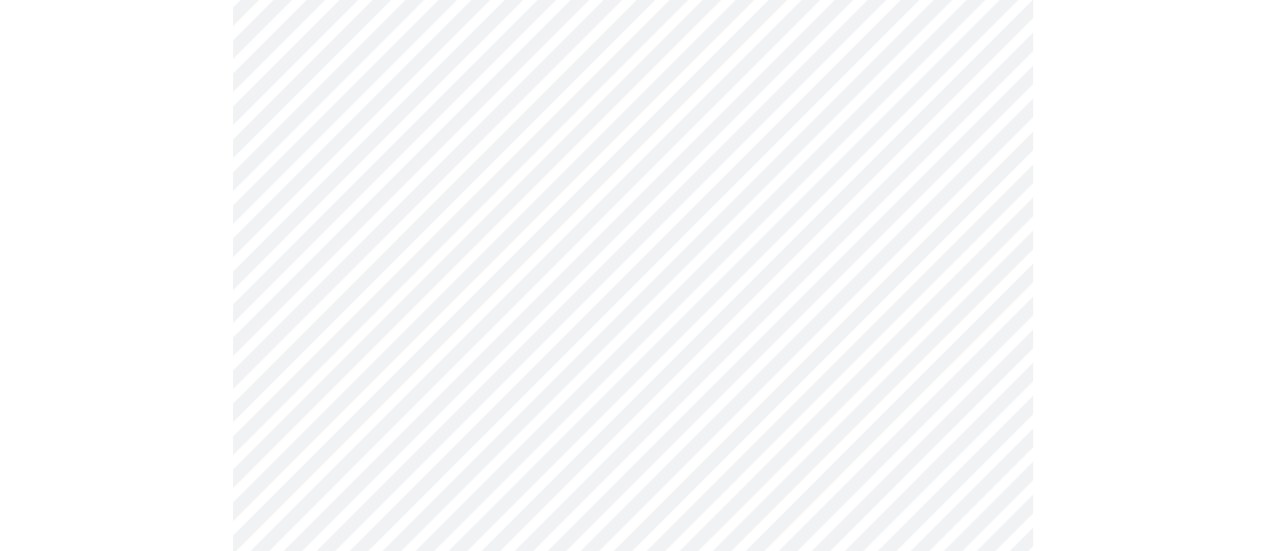 scroll, scrollTop: 1100, scrollLeft: 0, axis: vertical 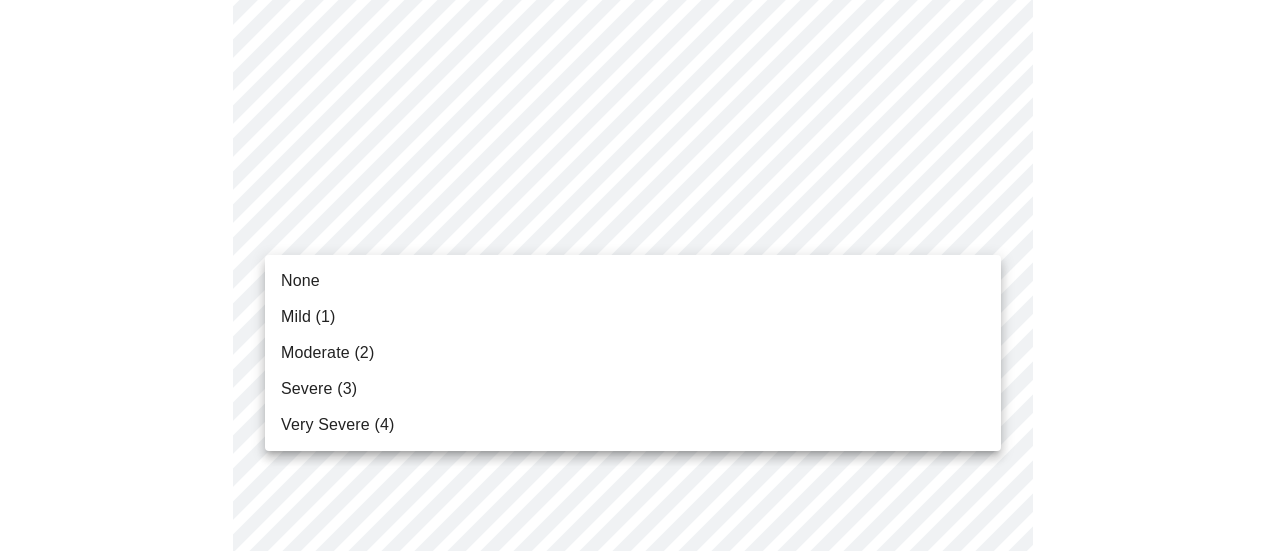 click on "MyMenopauseRx Appointments Messaging Labs Uploads Medications Community Refer a Friend Hi Lisa    Intake Questions for Tue, Jul 22nd 2025 @ 8:20am-8:40am 3  /  13 Settings Billing Invoices Log out None Mild (1) Moderate (2) Severe (3) Very Severe (4)" at bounding box center (640, 168) 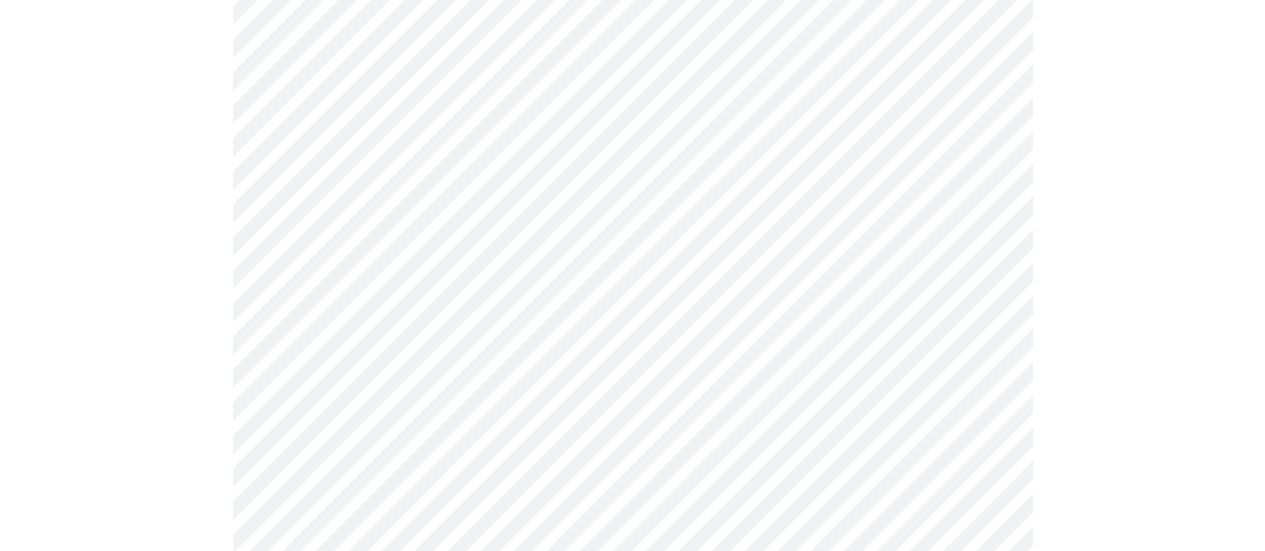 scroll, scrollTop: 1200, scrollLeft: 0, axis: vertical 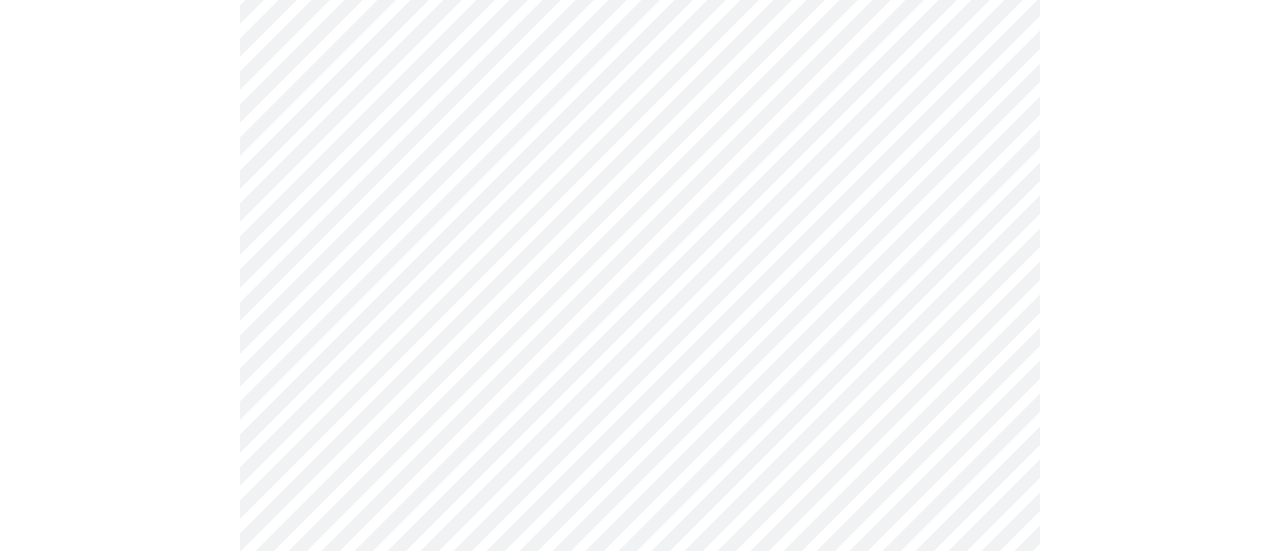 click on "MyMenopauseRx Appointments Messaging Labs Uploads Medications Community Refer a Friend Hi Lisa    Intake Questions for Tue, Jul 22nd 2025 @ 8:20am-8:40am 3  /  13 Settings Billing Invoices Log out" at bounding box center (640, 54) 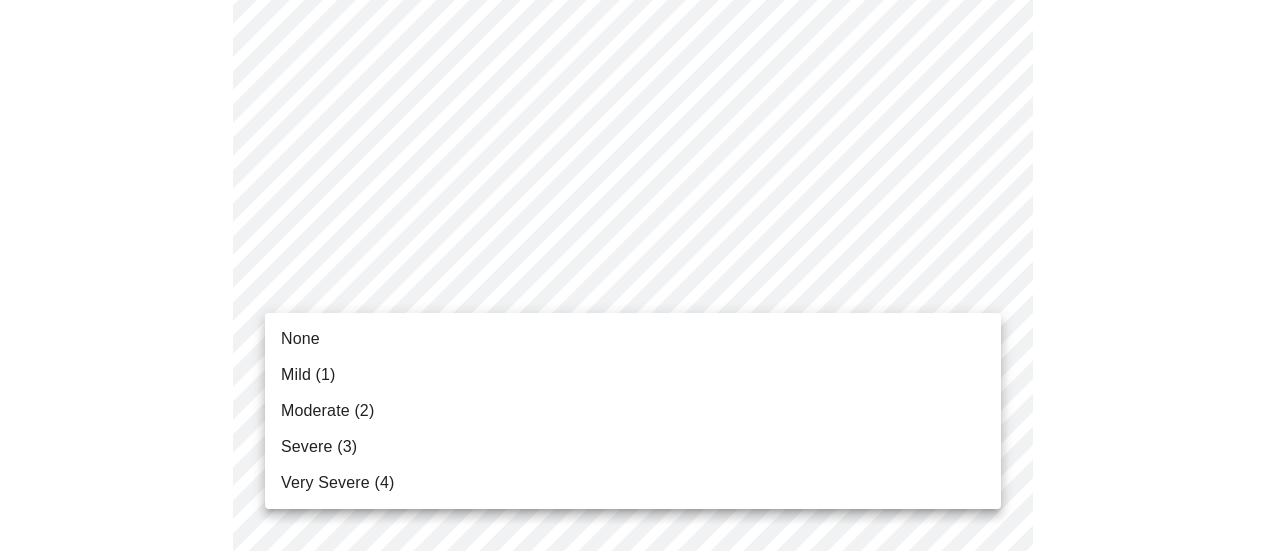 click on "Moderate (2)" at bounding box center [633, 411] 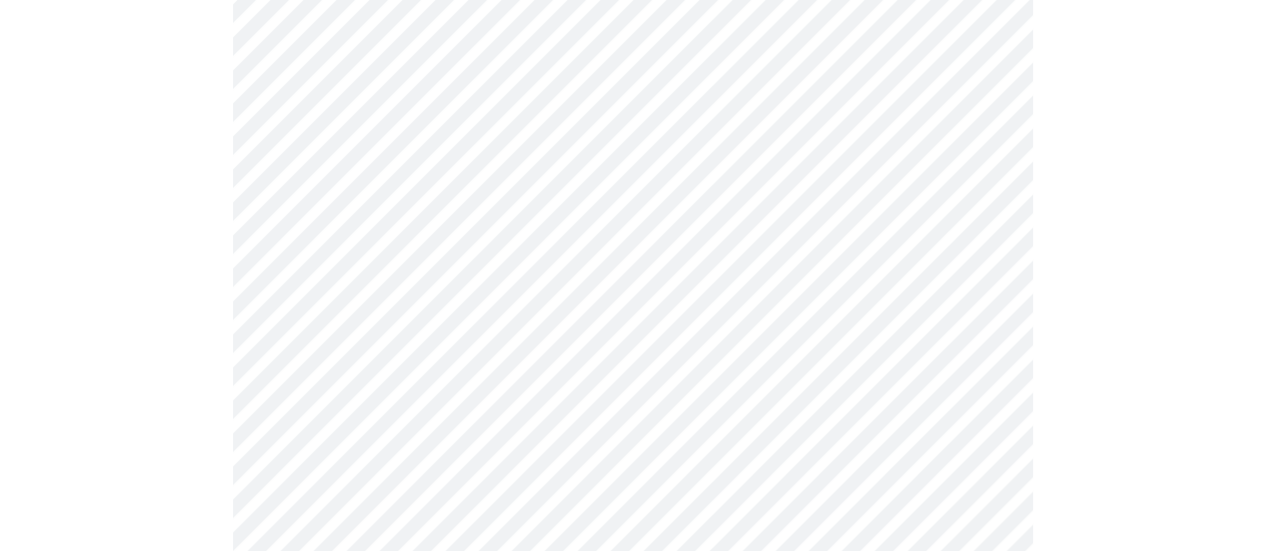 scroll, scrollTop: 1400, scrollLeft: 0, axis: vertical 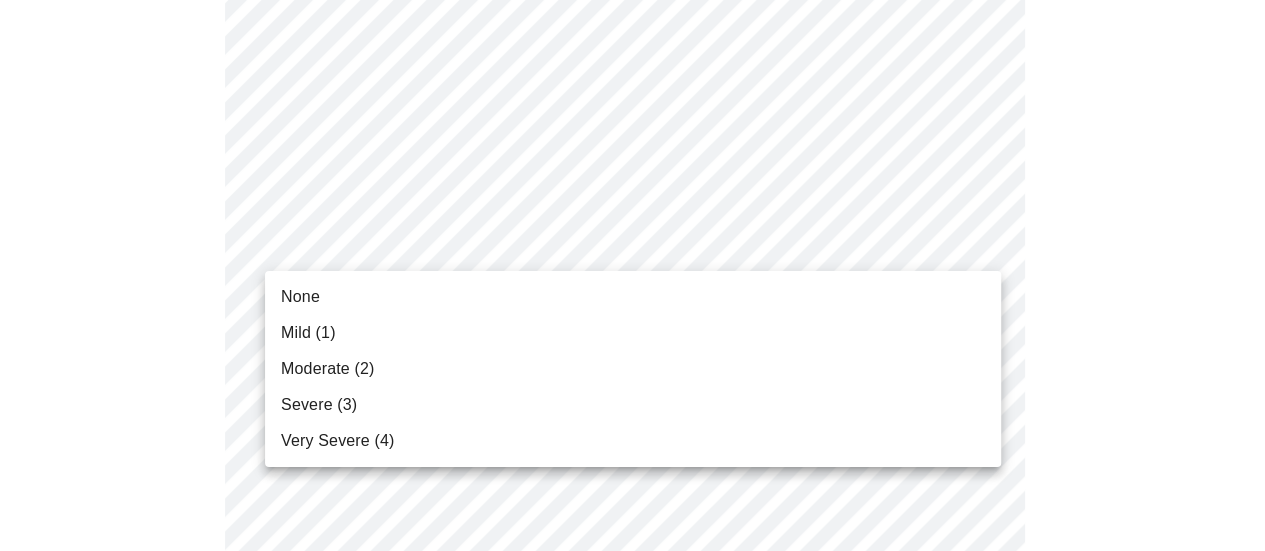 click on "MyMenopauseRx Appointments Messaging Labs Uploads Medications Community Refer a Friend Hi Lisa    Intake Questions for Tue, Jul 22nd 2025 @ 8:20am-8:40am 3  /  13 Settings Billing Invoices Log out None Mild (1) Moderate (2) Severe (3) Very Severe (4)" at bounding box center (632, -160) 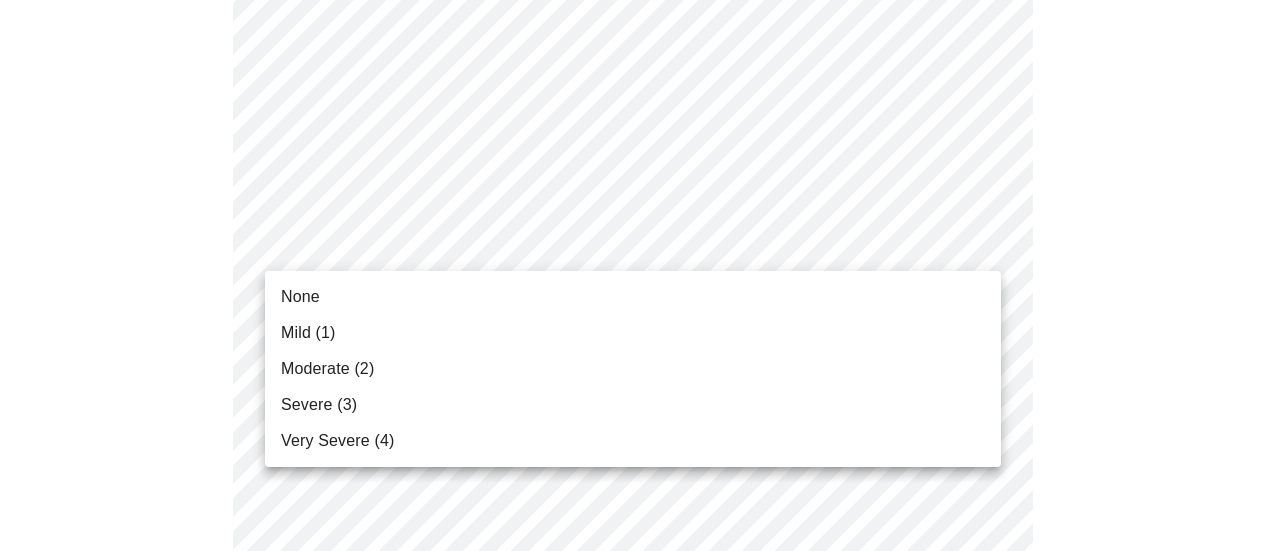 click on "None" at bounding box center [633, 297] 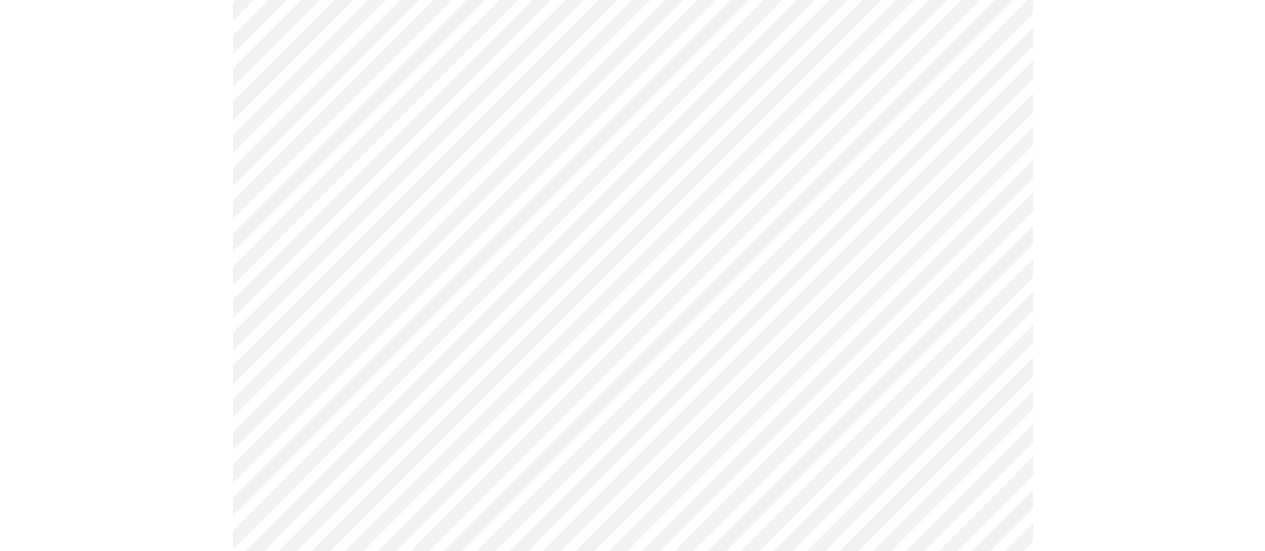 scroll, scrollTop: 1600, scrollLeft: 0, axis: vertical 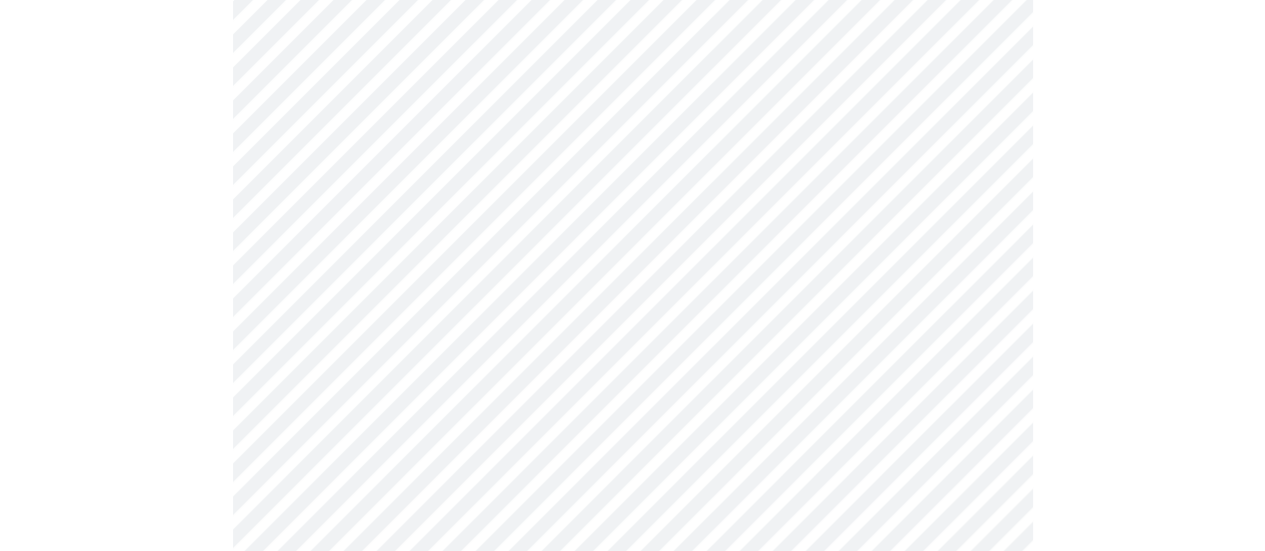click on "MyMenopauseRx Appointments Messaging Labs Uploads Medications Community Refer a Friend Hi Lisa    Intake Questions for Tue, Jul 22nd 2025 @ 8:20am-8:40am 3  /  13 Settings Billing Invoices Log out" at bounding box center (632, -374) 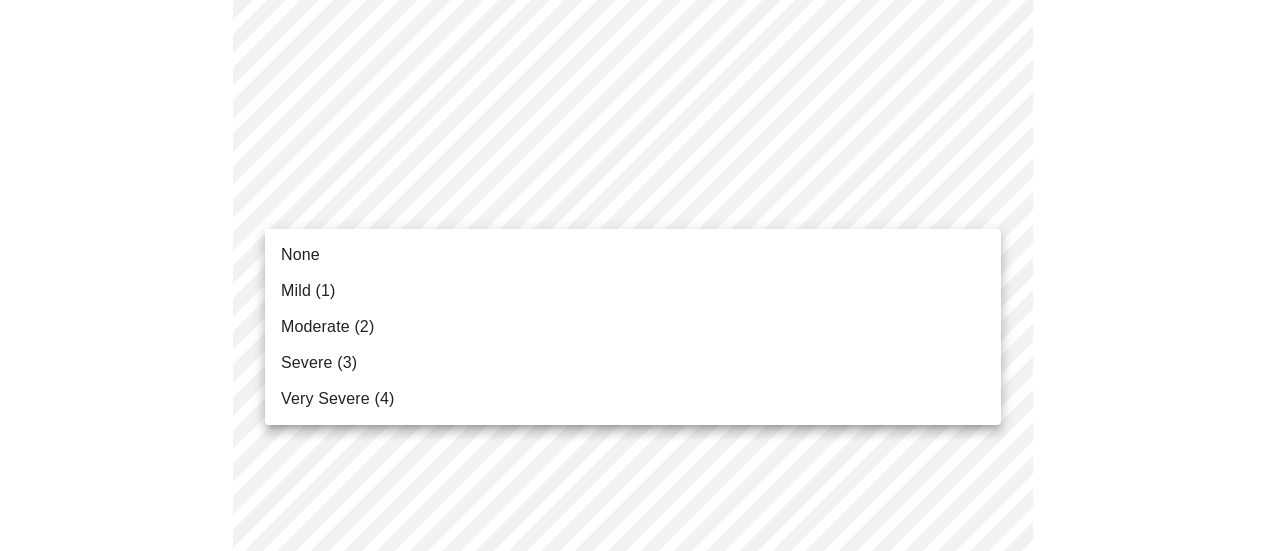 click on "None" at bounding box center [633, 255] 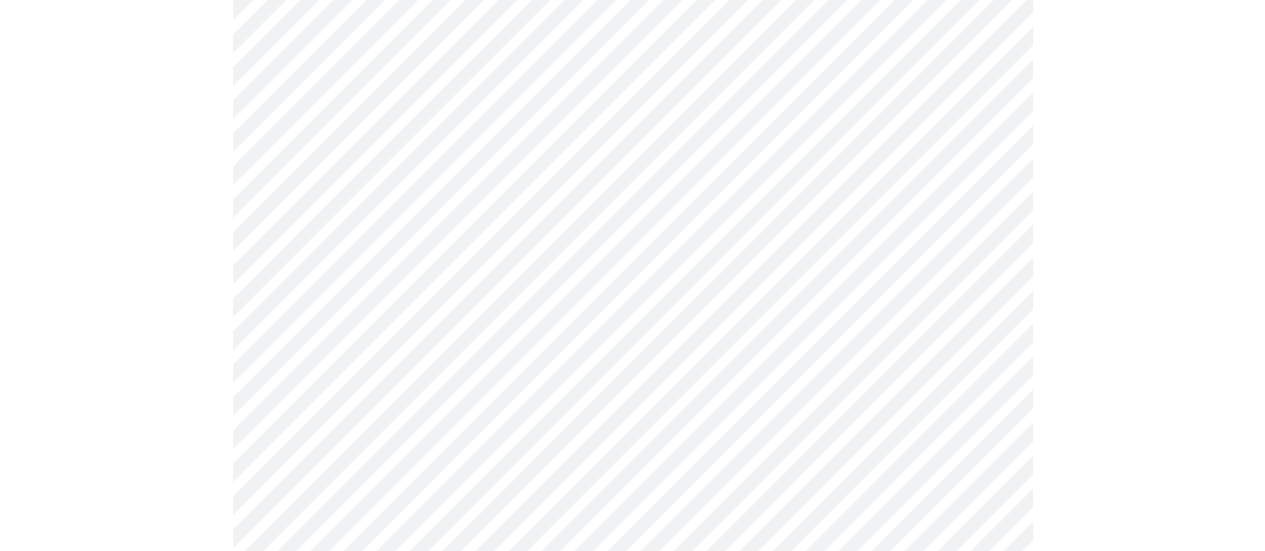 scroll, scrollTop: 1700, scrollLeft: 0, axis: vertical 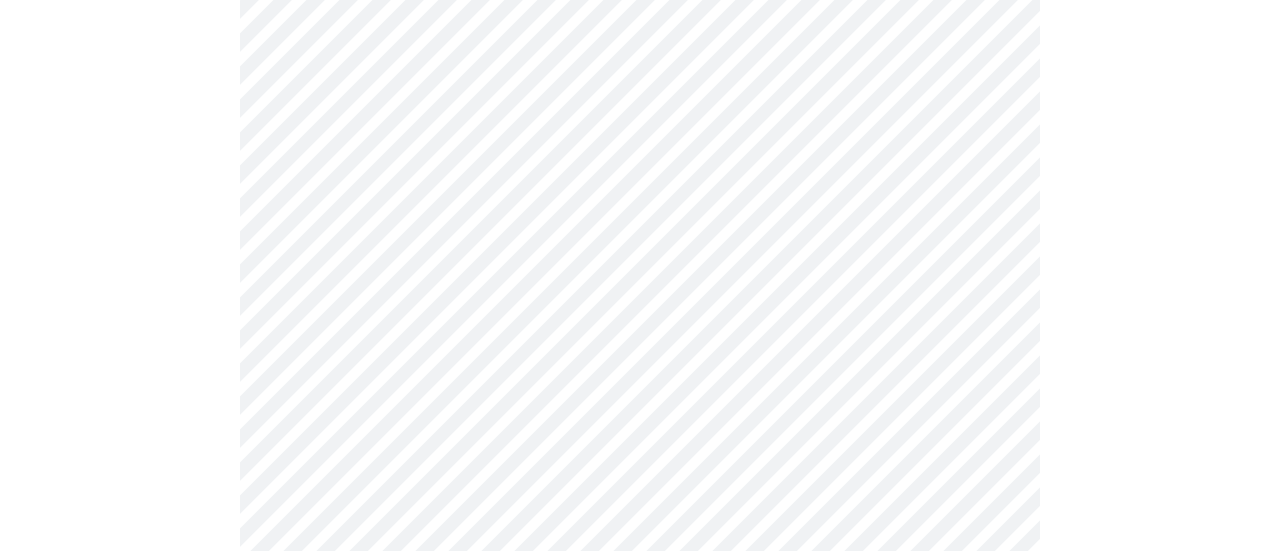 click on "MyMenopauseRx Appointments Messaging Labs Uploads Medications Community Refer a Friend Hi Lisa    Intake Questions for Tue, Jul 22nd 2025 @ 8:20am-8:40am 3  /  13 Settings Billing Invoices Log out" at bounding box center [640, -488] 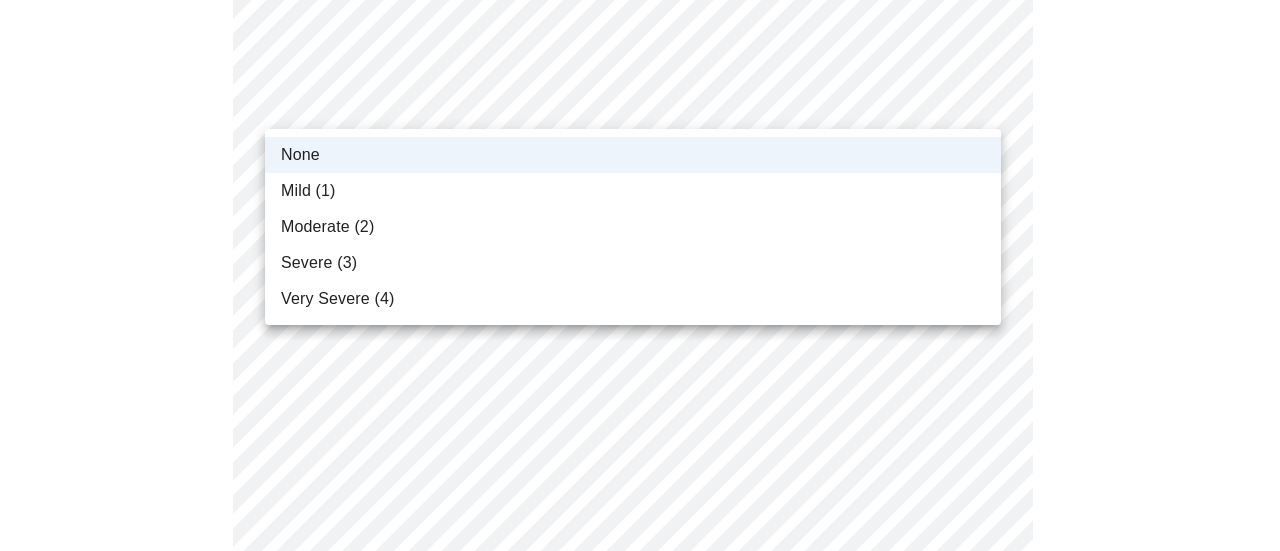 click on "None" at bounding box center [633, 155] 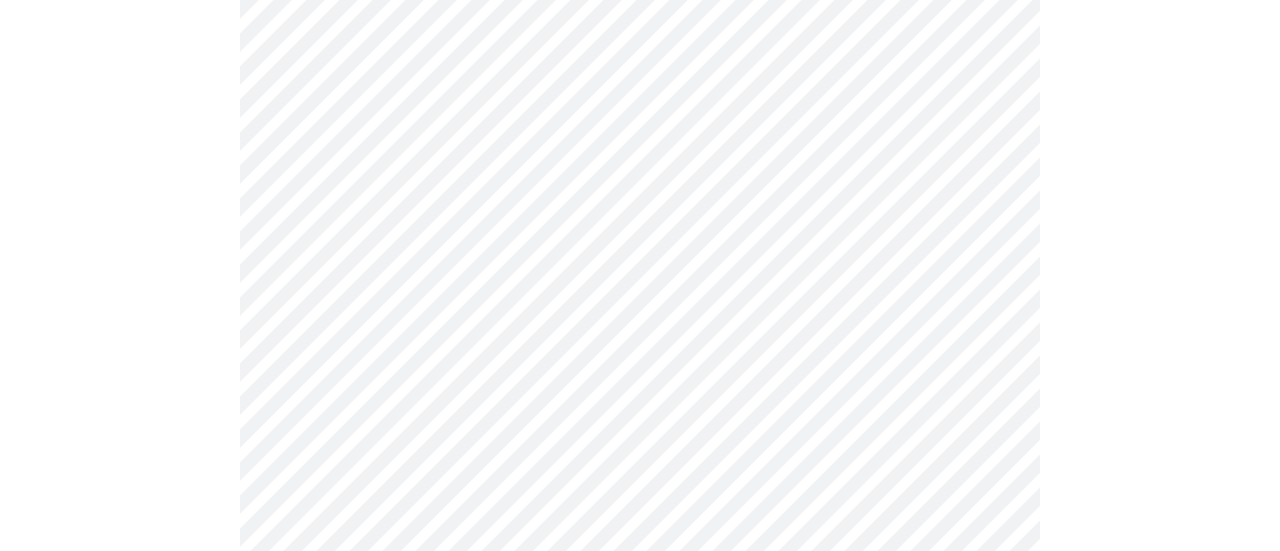 click on "MyMenopauseRx Appointments Messaging Labs Uploads Medications Community Refer a Friend Hi Lisa    Intake Questions for Tue, Jul 22nd 2025 @ 8:20am-8:40am 3  /  13 Settings Billing Invoices Log out" at bounding box center (640, -488) 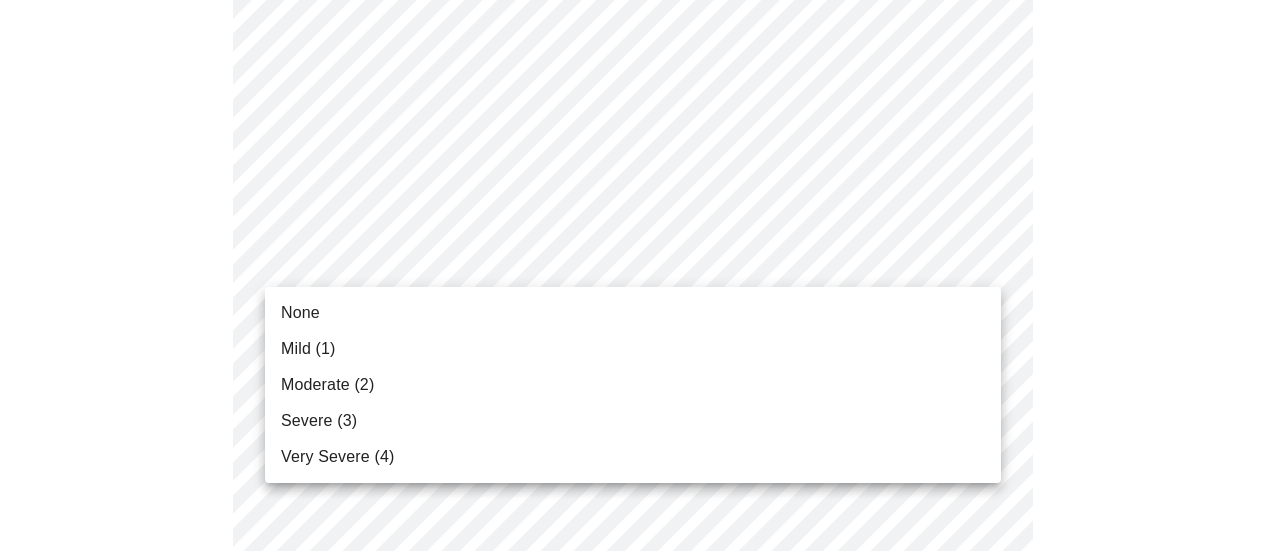 click on "None" at bounding box center [633, 313] 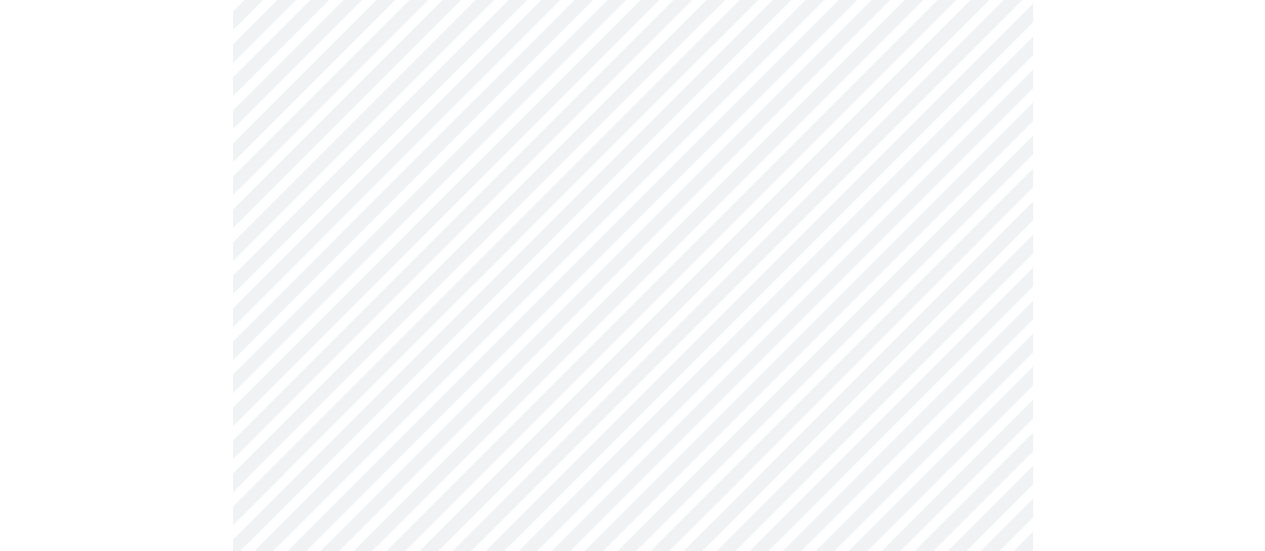 scroll, scrollTop: 1000, scrollLeft: 0, axis: vertical 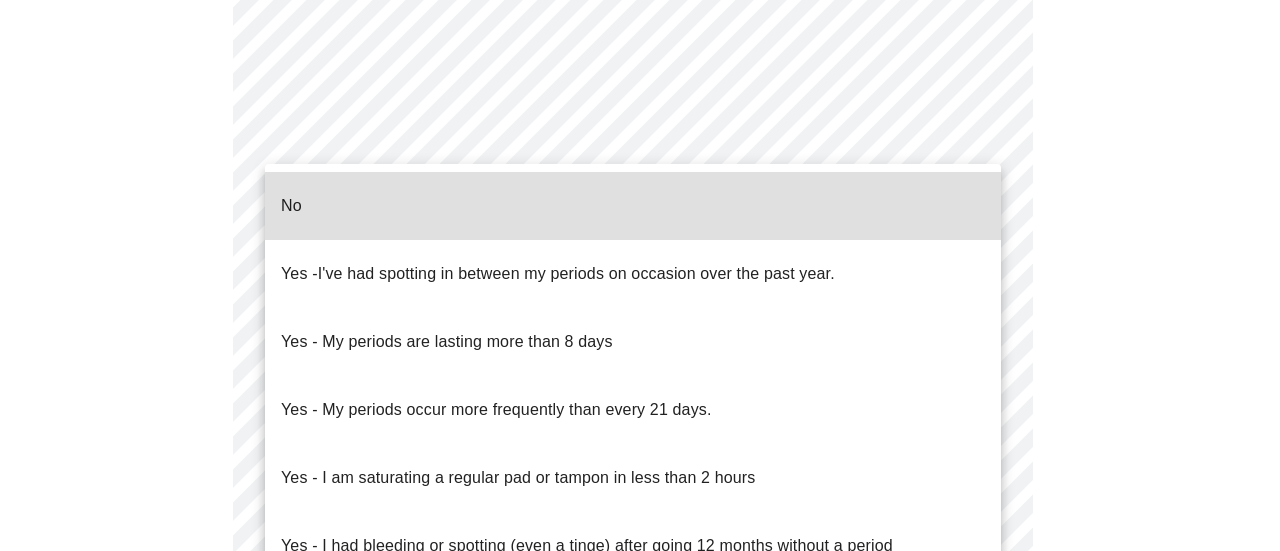 click on "MyMenopauseRx Appointments Messaging Labs Uploads Medications Community Refer a Friend Hi Lisa    Intake Questions for Tue, Jul 22nd 2025 @ 8:20am-8:40am 4  /  13 Settings Billing Invoices Log out No
Yes -  I've had spotting in between my periods on occasion over the past year.
Yes - My periods are lasting more than 8 days
Yes - My periods occur more frequently than every 21 days.
Yes - I am saturating a regular pad or tampon in less than 2 hours
Yes - I had bleeding or spotting (even a tinge) after going 12 months without a period" at bounding box center (640, -33) 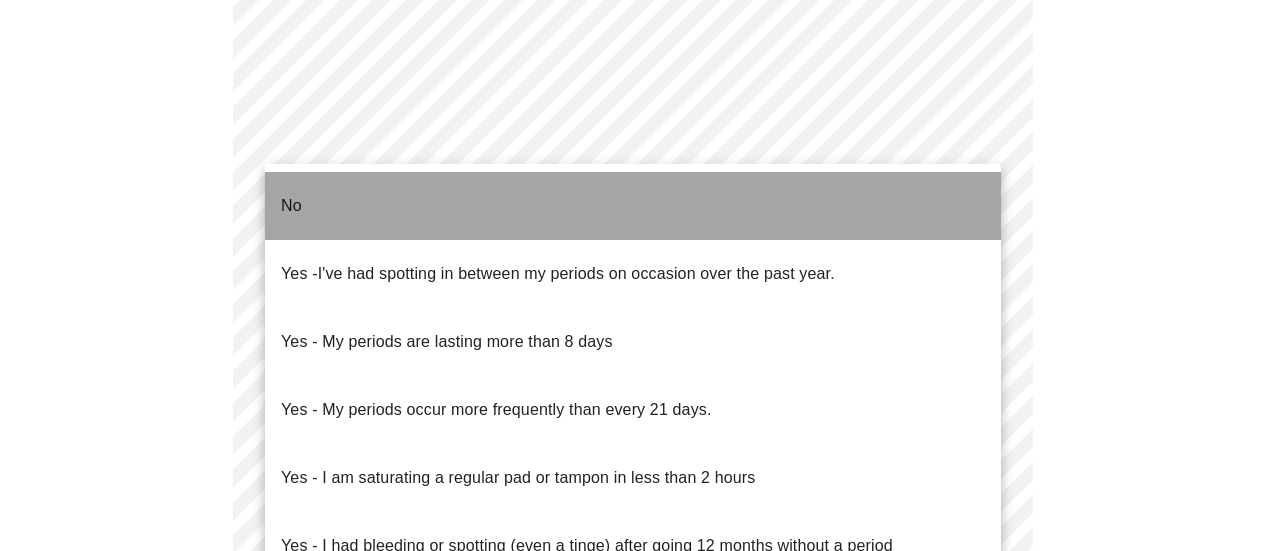 click on "No" at bounding box center (633, 206) 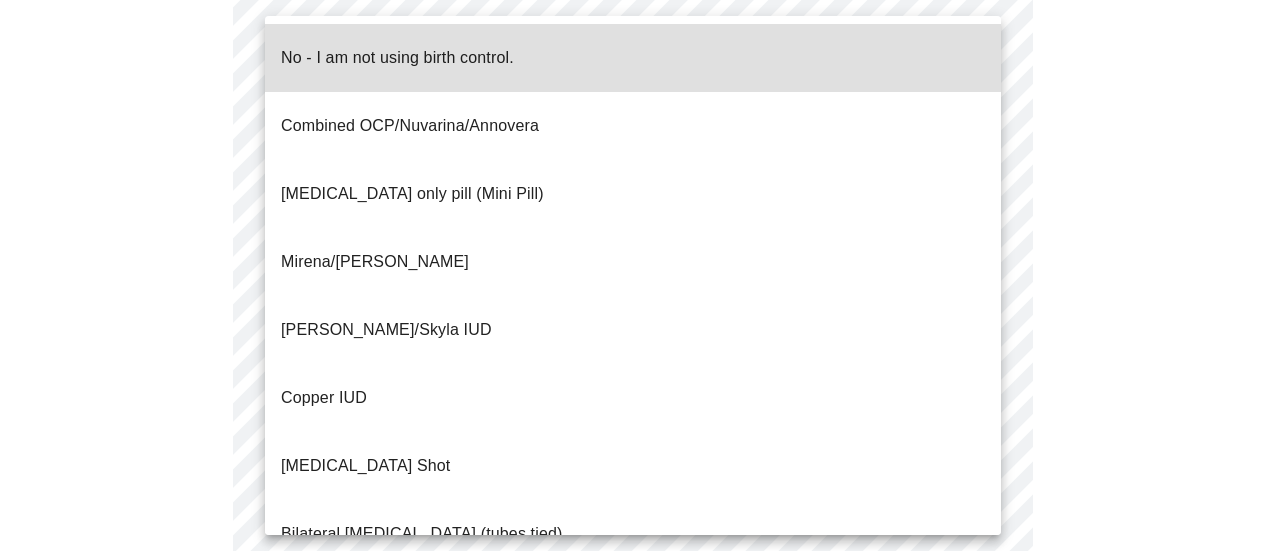 click on "MyMenopauseRx Appointments Messaging Labs Uploads Medications Community Refer a Friend Hi Lisa    Intake Questions for Tue, Jul 22nd 2025 @ 8:20am-8:40am 4  /  13 Settings Billing Invoices Log out No - I am not using birth control.
Combined OCP/Nuvarina/Annovera
Progesterone only pill (Mini Pill)
Mirena/Liletta IUD
Kyleena/Skyla IUD
Copper IUD
Progesterone Shot
Bilateral tubal ligation (tubes tied)
Parnter had vasectomy
Barrier method (condoms)" at bounding box center [640, -39] 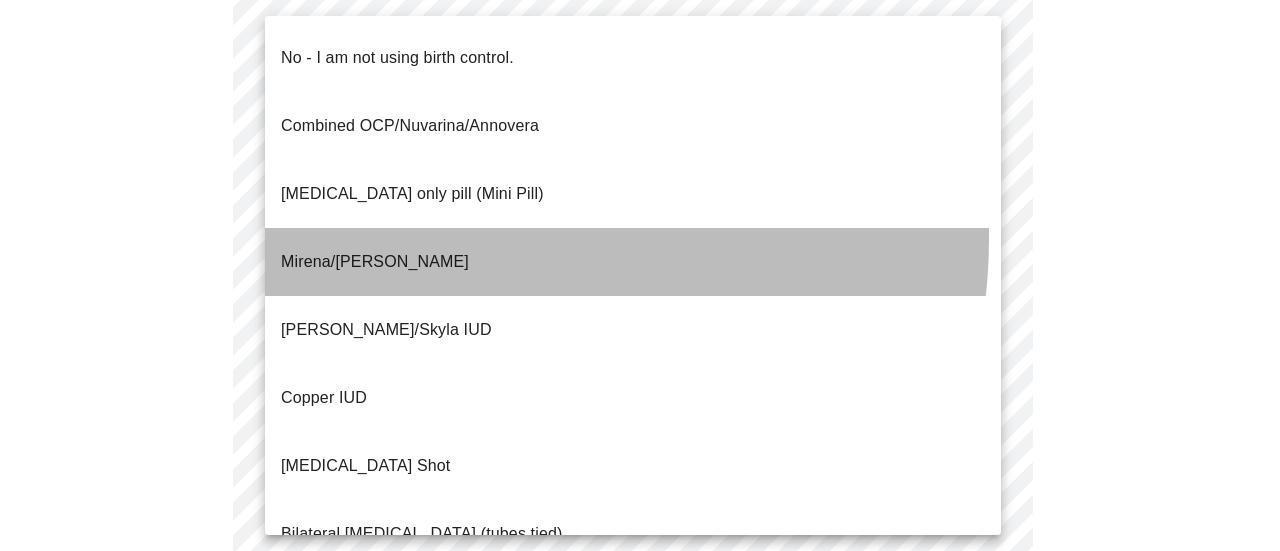 click on "Mirena/Liletta IUD" at bounding box center (633, 262) 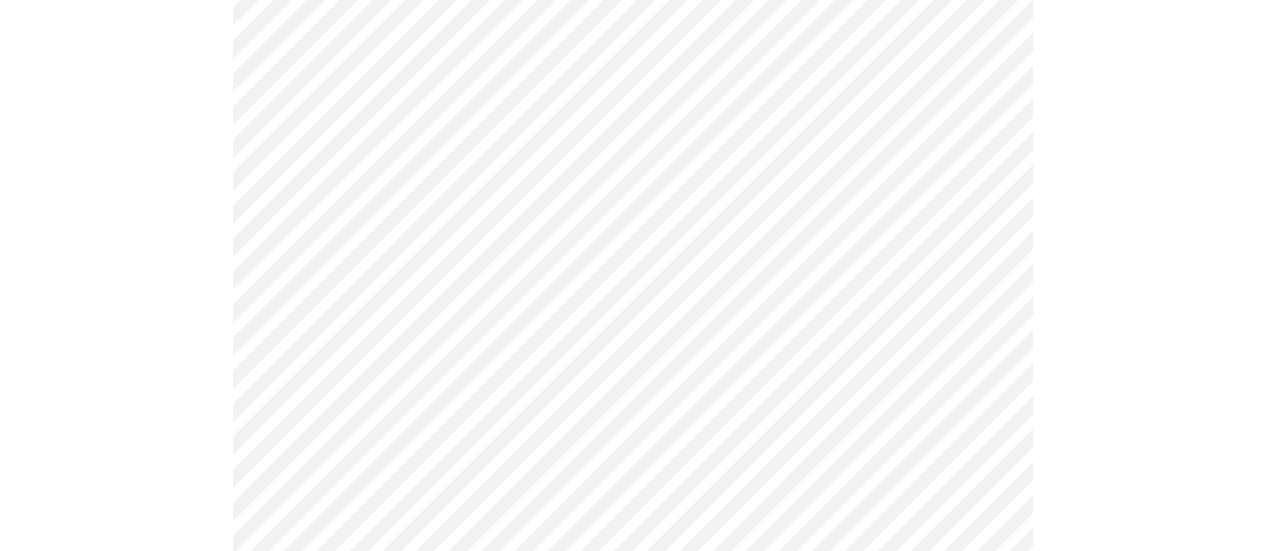 scroll, scrollTop: 1200, scrollLeft: 0, axis: vertical 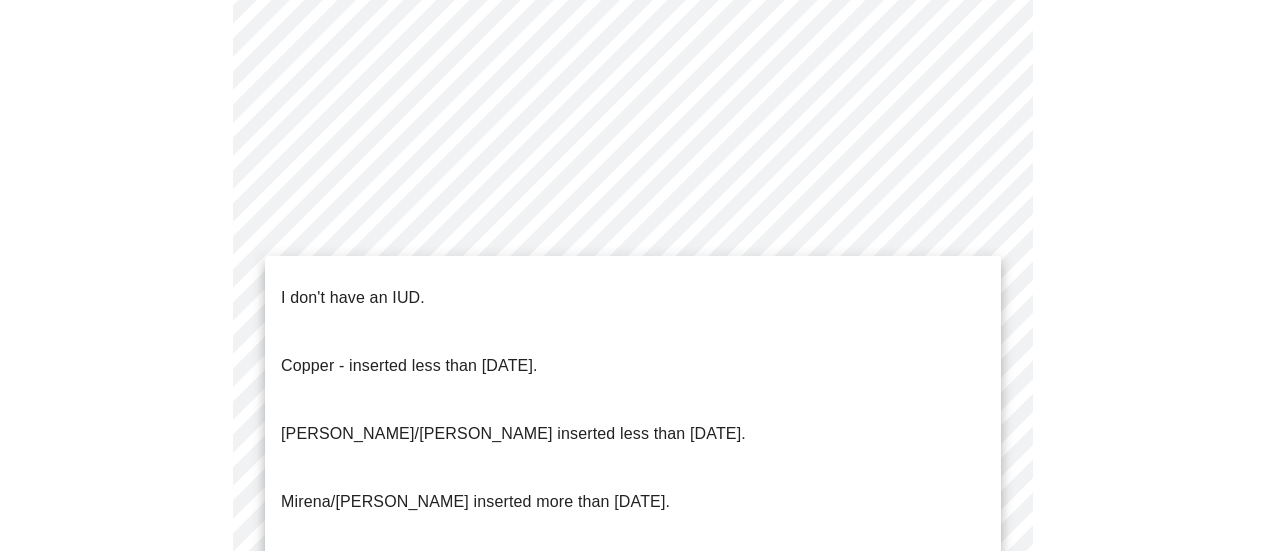 click on "MyMenopauseRx Appointments Messaging Labs Uploads Medications Community Refer a Friend Hi Lisa    Intake Questions for Tue, Jul 22nd 2025 @ 8:20am-8:40am 4  /  13 Settings Billing Invoices Log out I don't have an IUD.
Copper - inserted less than 10 years ago.
Mirena/Liletta inserted less than 5 years ago.
Mirena/Liletta inserted more than 5 years ago.
Kyleena, inserted more than 5 years ago." at bounding box center (640, -245) 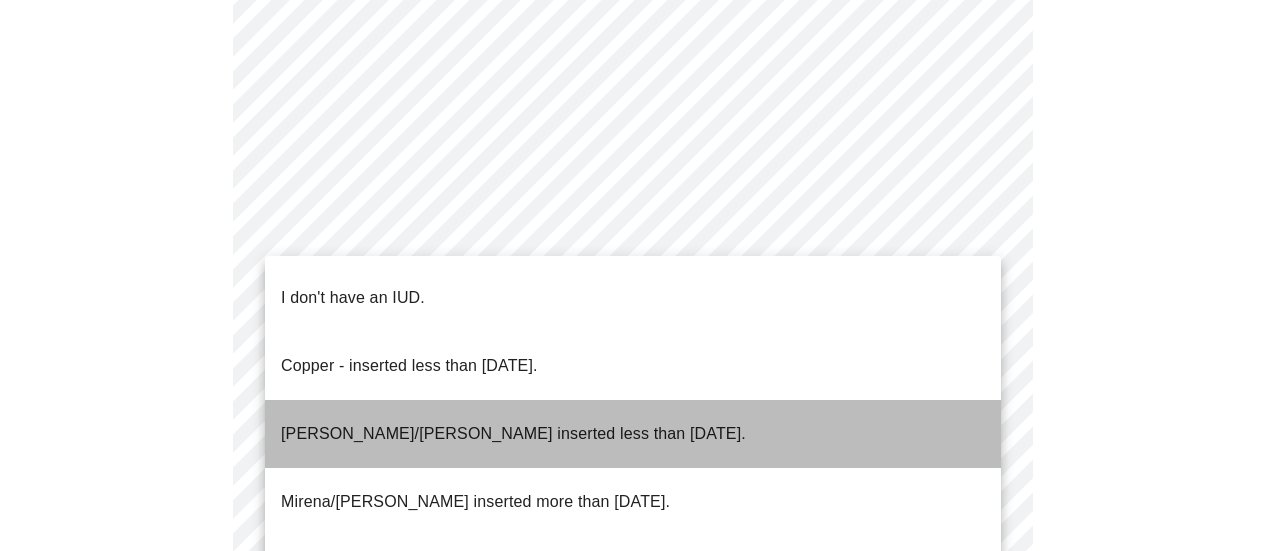 click on "Mirena/Liletta inserted less than 5 years ago." at bounding box center (513, 434) 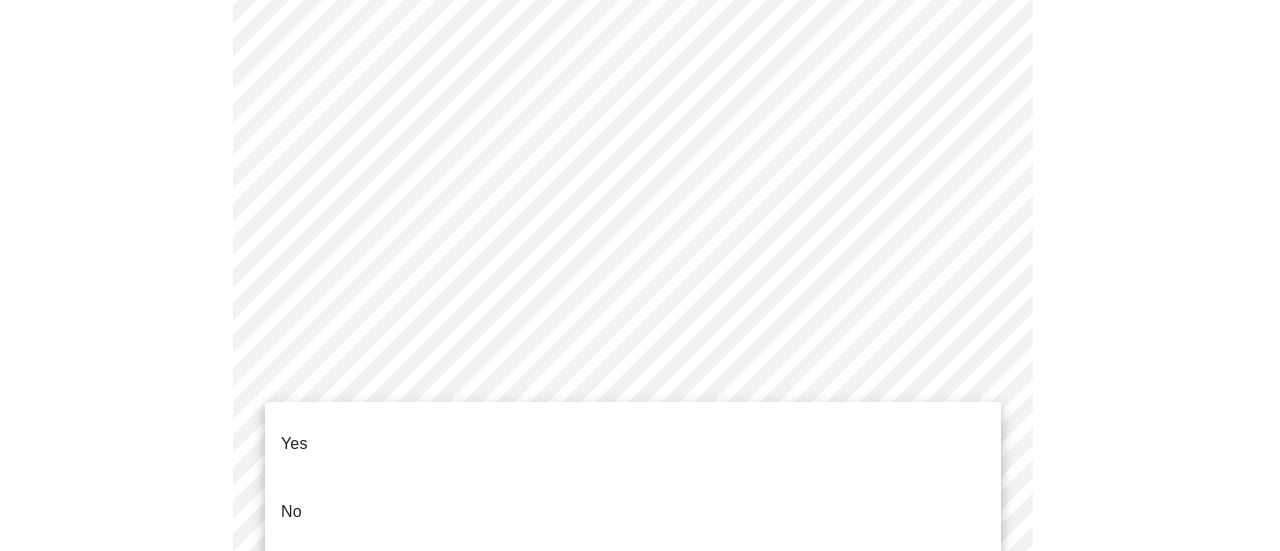 click on "MyMenopauseRx Appointments Messaging Labs Uploads Medications Community Refer a Friend Hi Lisa    Intake Questions for Tue, Jul 22nd 2025 @ 8:20am-8:40am 4  /  13 Settings Billing Invoices Log out Yes
No" at bounding box center (640, -251) 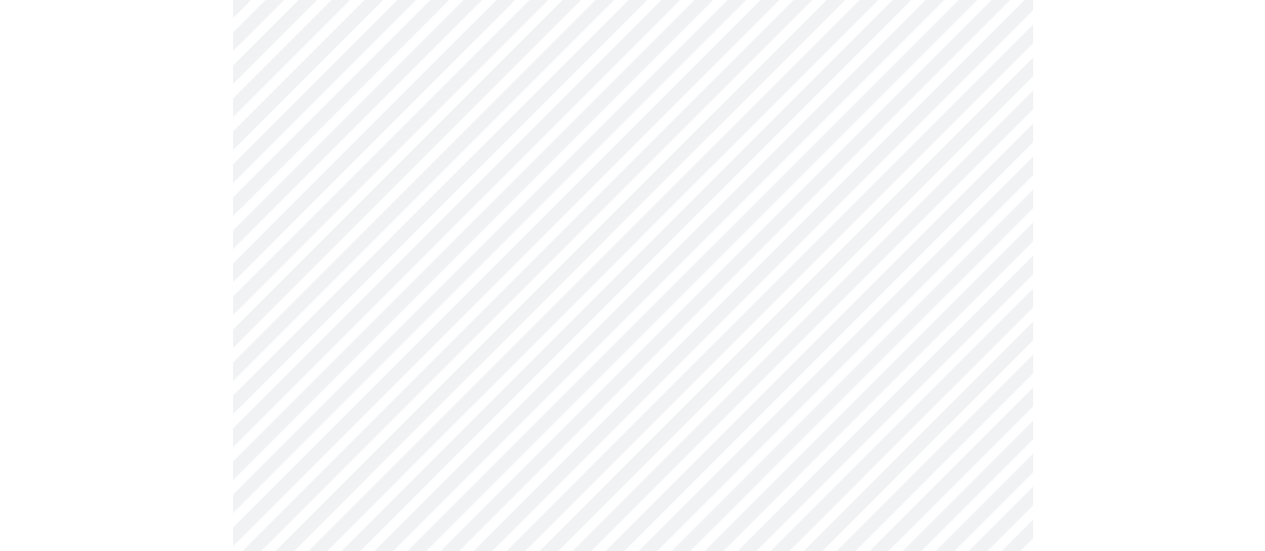 scroll, scrollTop: 5200, scrollLeft: 0, axis: vertical 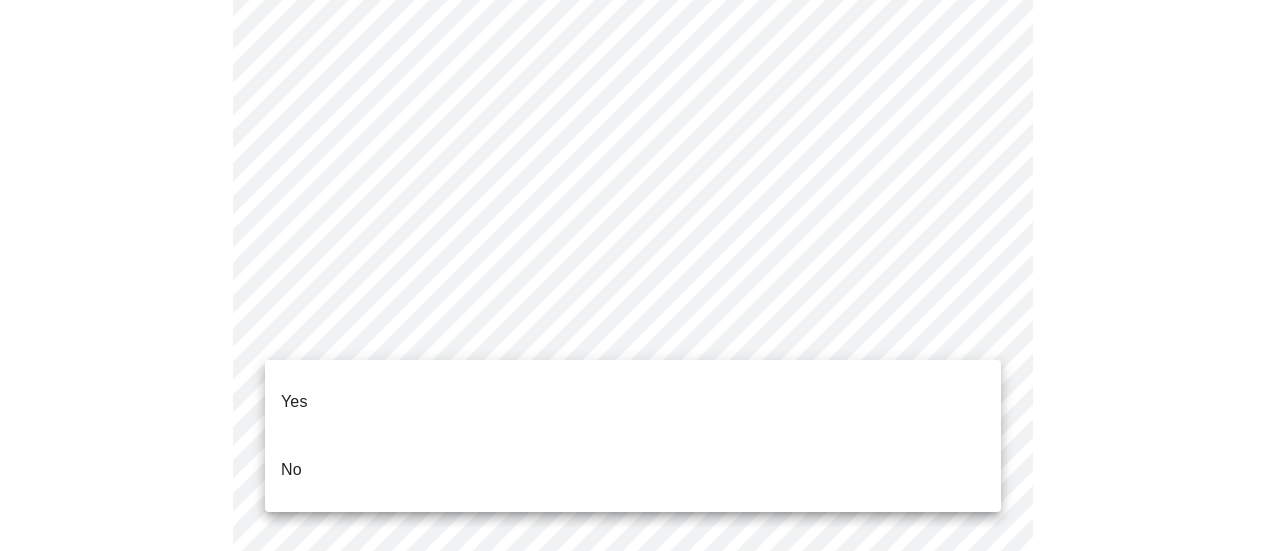 click on "MyMenopauseRx Appointments Messaging Labs Uploads Medications Community Refer a Friend Hi Lisa    Intake Questions for Tue, Jul 22nd 2025 @ 8:20am-8:40am 7  /  13 Settings Billing Invoices Log out Yes
No" at bounding box center [640, -2004] 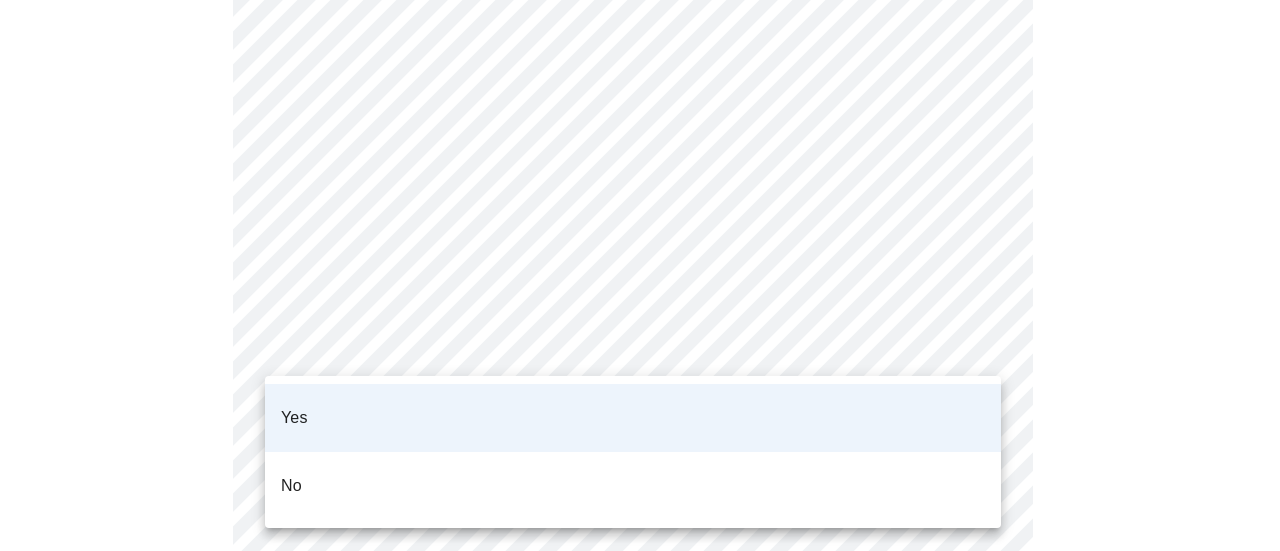 click on "MyMenopauseRx Appointments Messaging Labs Uploads Medications Community Refer a Friend Hi Lisa    Intake Questions for Tue, Jul 22nd 2025 @ 8:20am-8:40am 7  /  13 Settings Billing Invoices Log out Yes
No" at bounding box center [640, -2010] 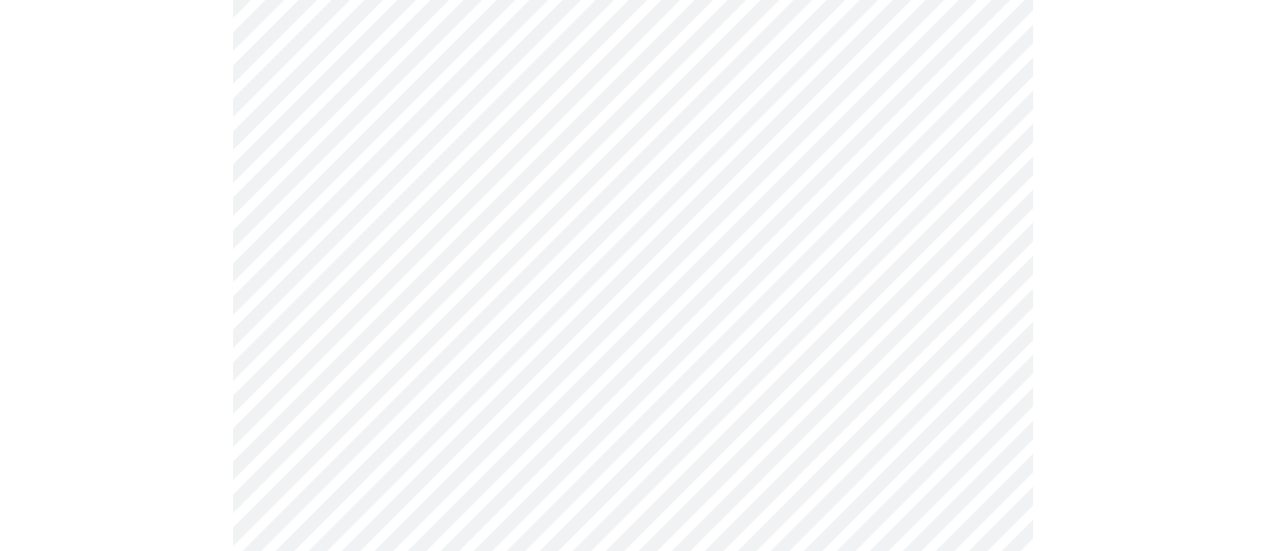 scroll, scrollTop: 1900, scrollLeft: 0, axis: vertical 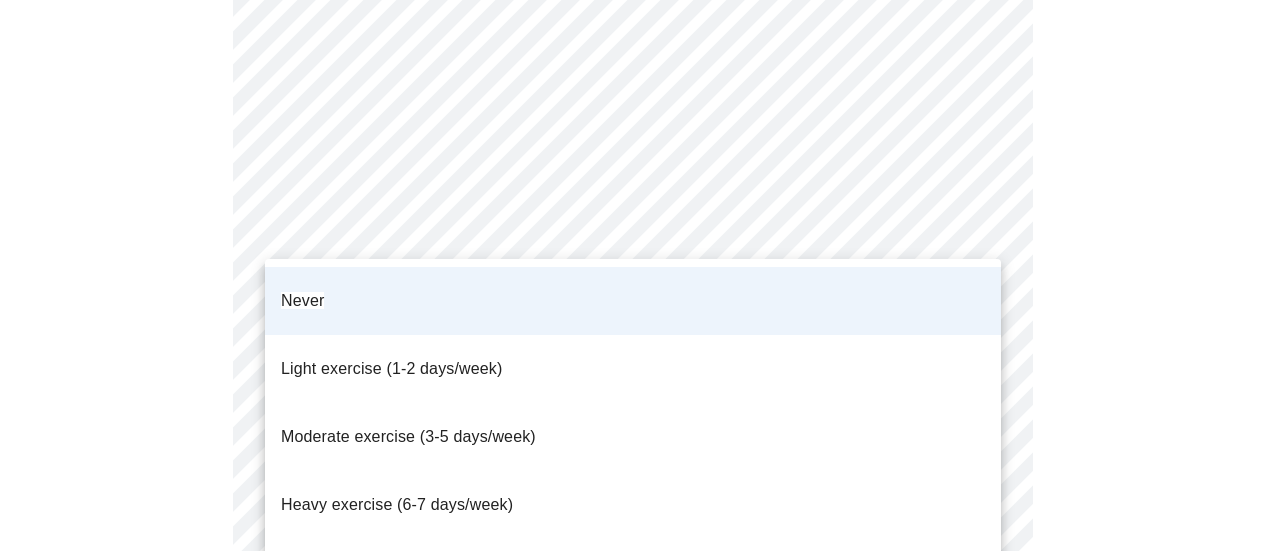click on "MyMenopauseRx Appointments Messaging Labs Uploads Medications Community Refer a Friend Hi Lisa    Intake Questions for Tue, Jul 22nd 2025 @ 8:20am-8:40am 10  /  13 Settings Billing Invoices Log out Never
Light exercise (1-2 days/week)
Moderate exercise (3-5 days/week)
Heavy exercise (6-7 days/week)
Athlete (2x/day)" at bounding box center (640, -589) 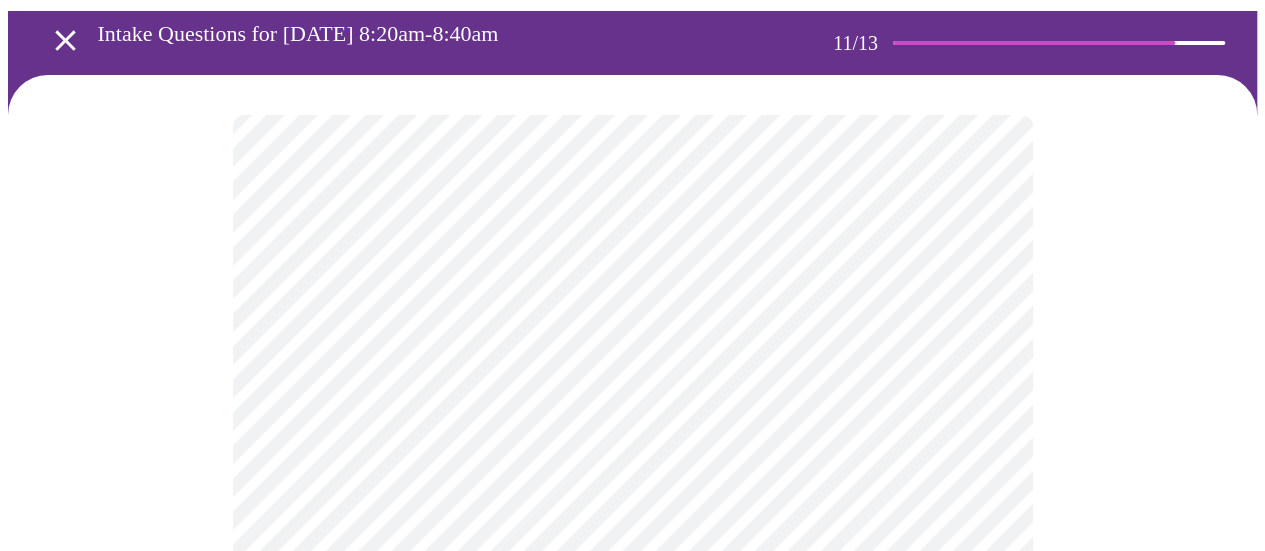 scroll, scrollTop: 150, scrollLeft: 0, axis: vertical 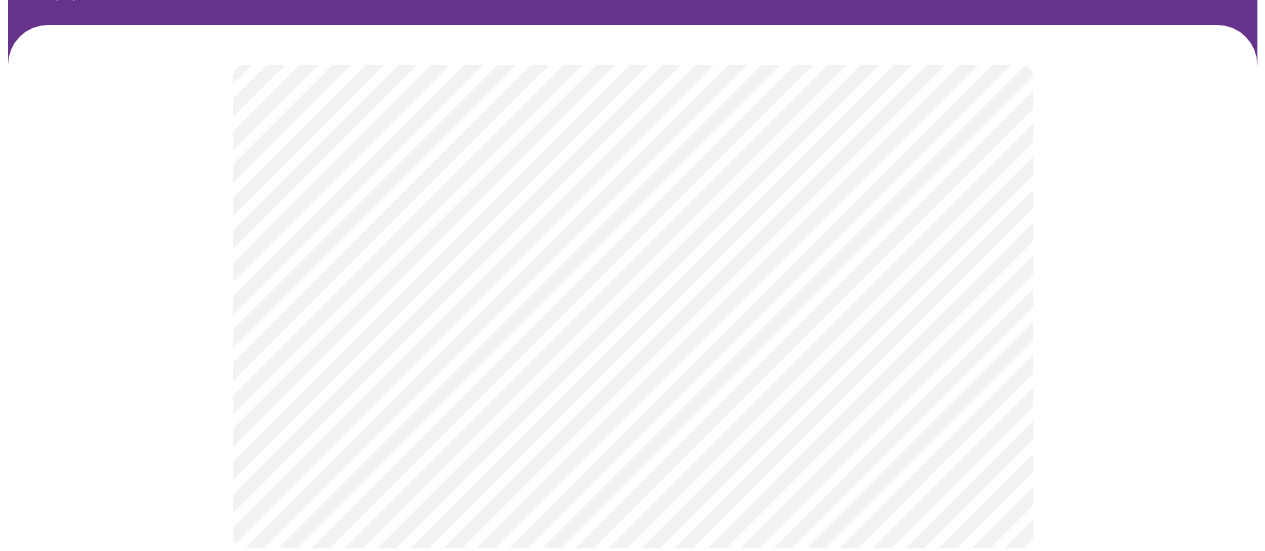 click at bounding box center [632, 306] 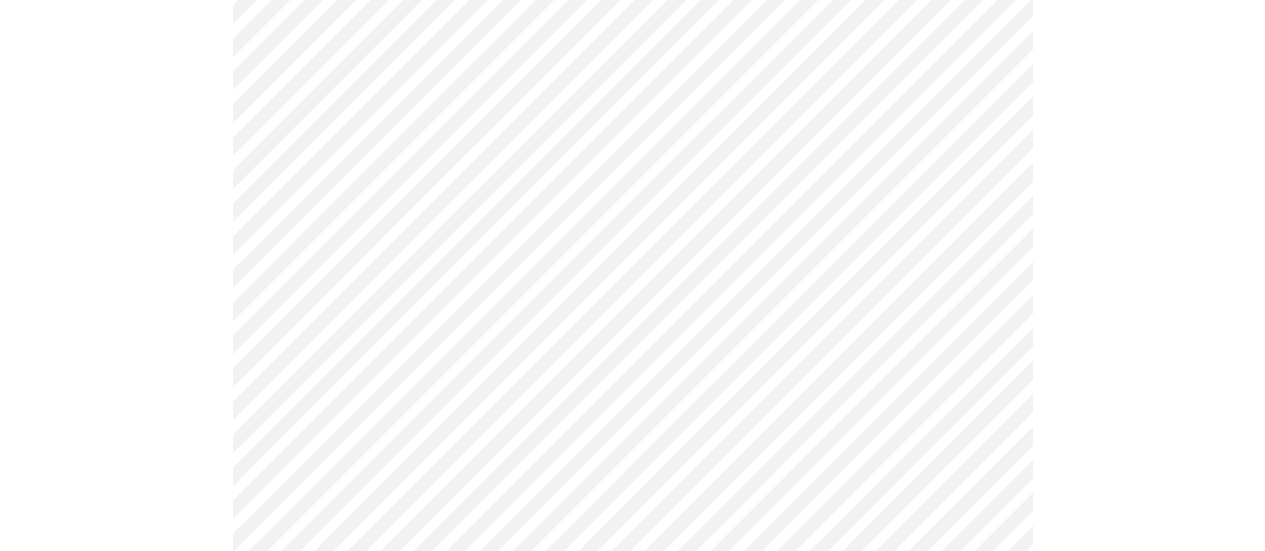 scroll, scrollTop: 1248, scrollLeft: 0, axis: vertical 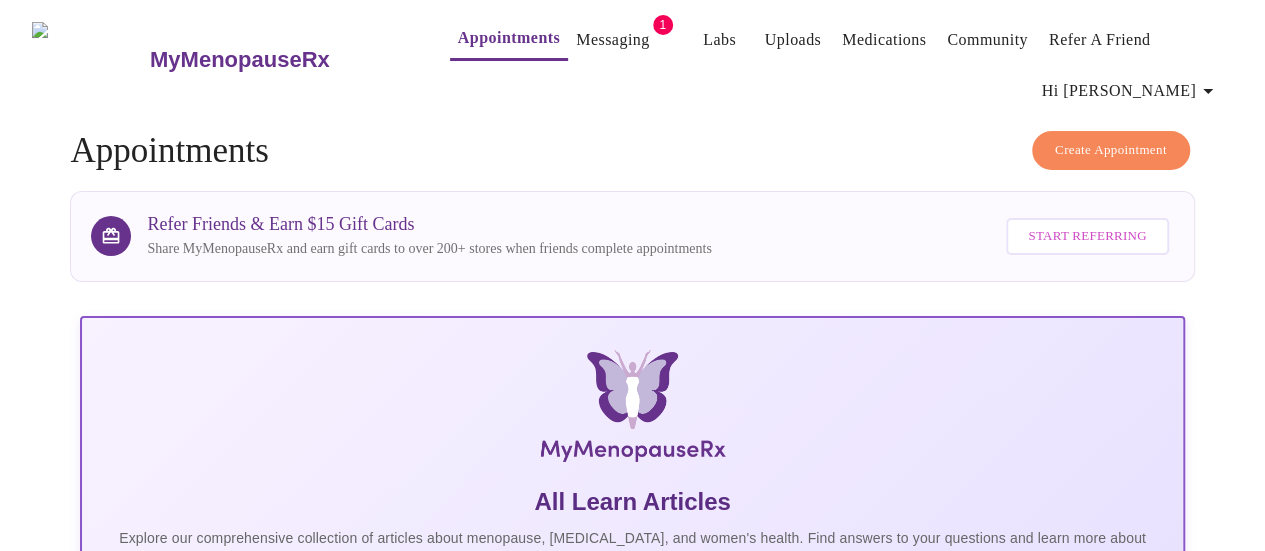 click on "Messaging" at bounding box center (612, 40) 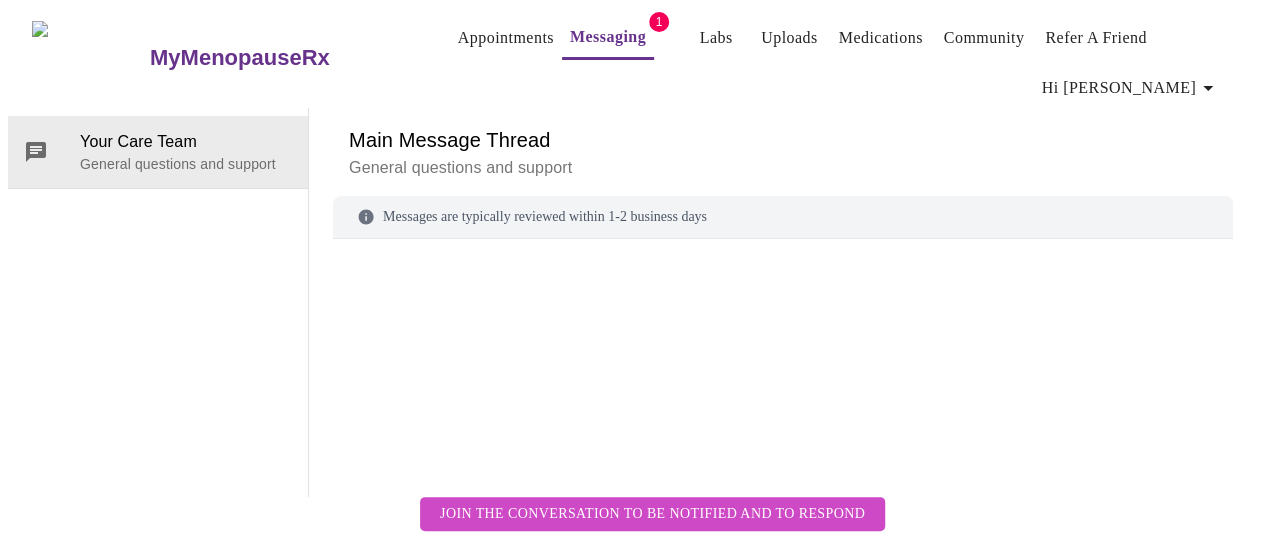 scroll, scrollTop: 100, scrollLeft: 0, axis: vertical 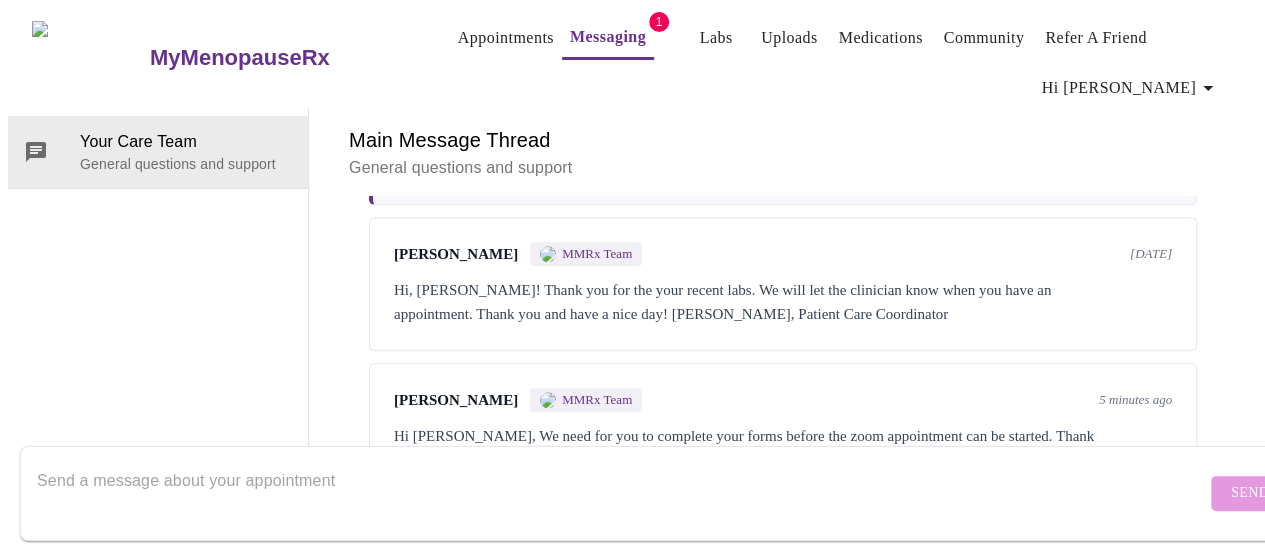 click on "Hi Lisa, We need for you to complete your forms before the zoom appointment can be started. Thank you, Meghan Matz WHNP" at bounding box center [783, 448] 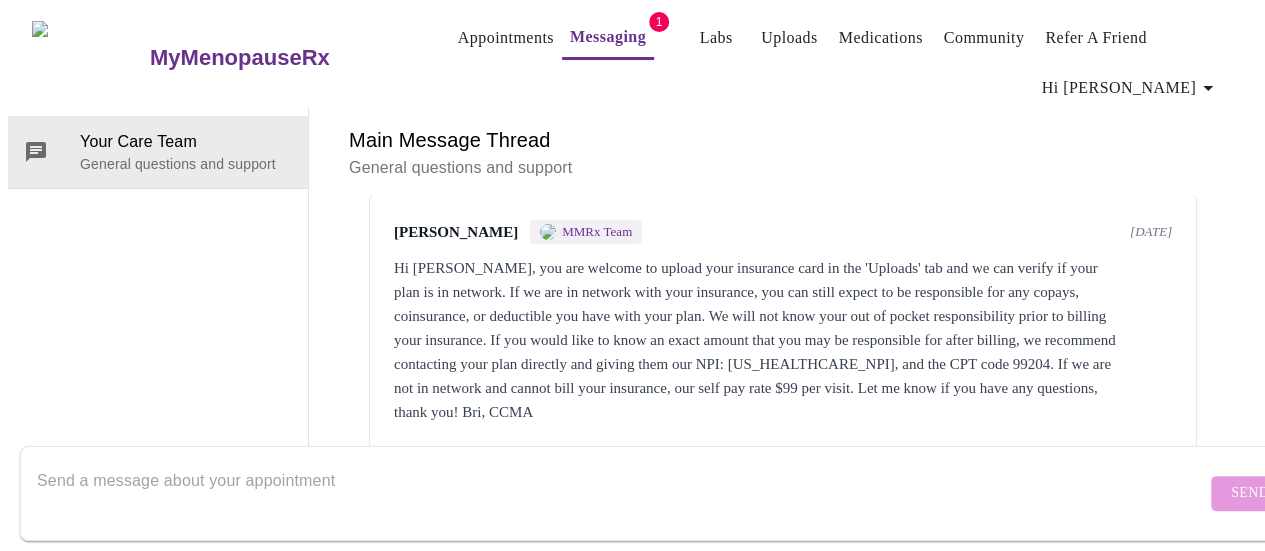 scroll, scrollTop: 0, scrollLeft: 0, axis: both 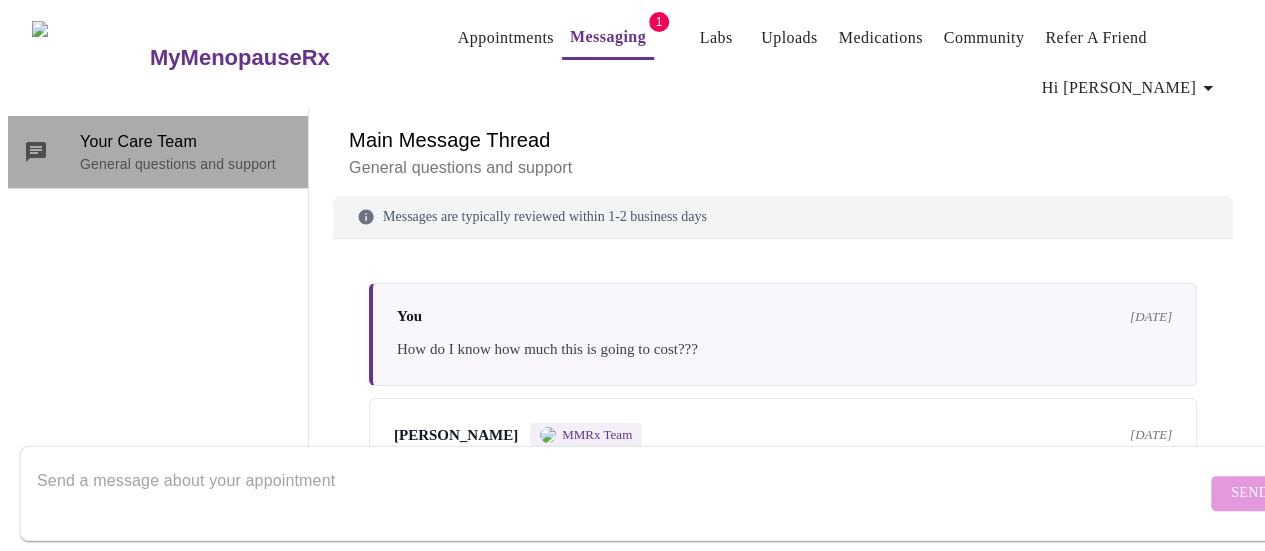 click on "Your Care Team" at bounding box center (186, 142) 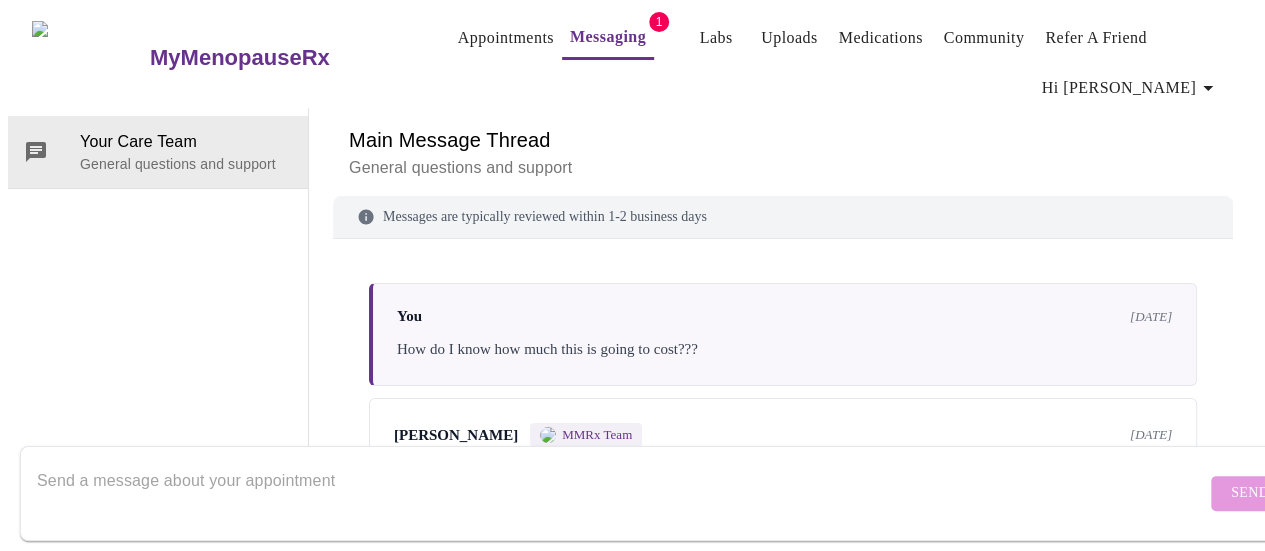 click on "Main Message Thread" at bounding box center [783, 140] 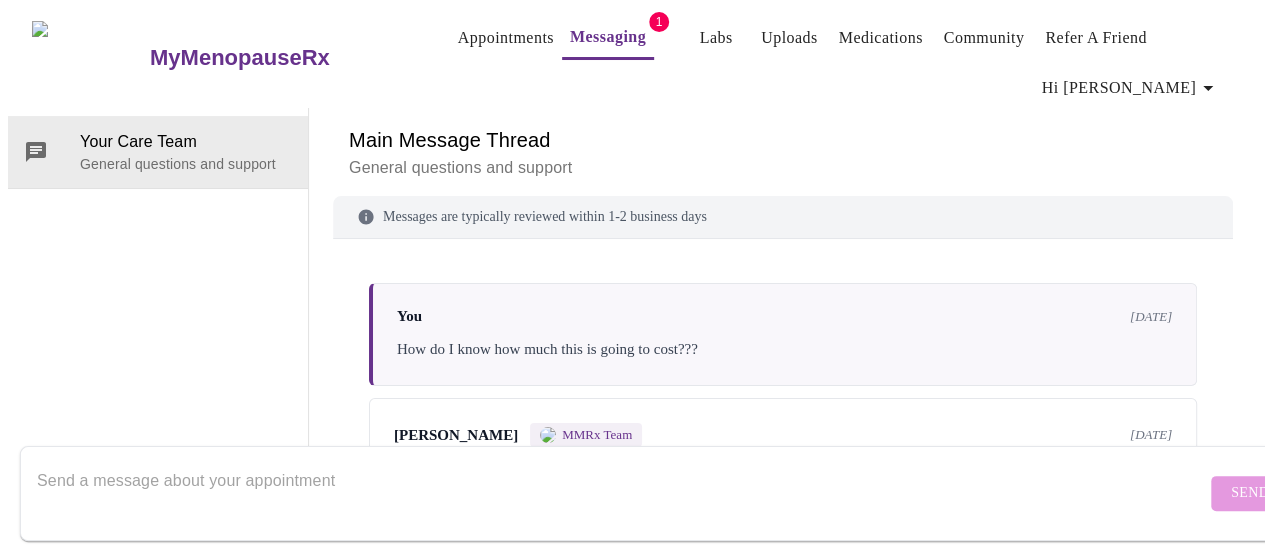 click on "Appointments" at bounding box center (506, 38) 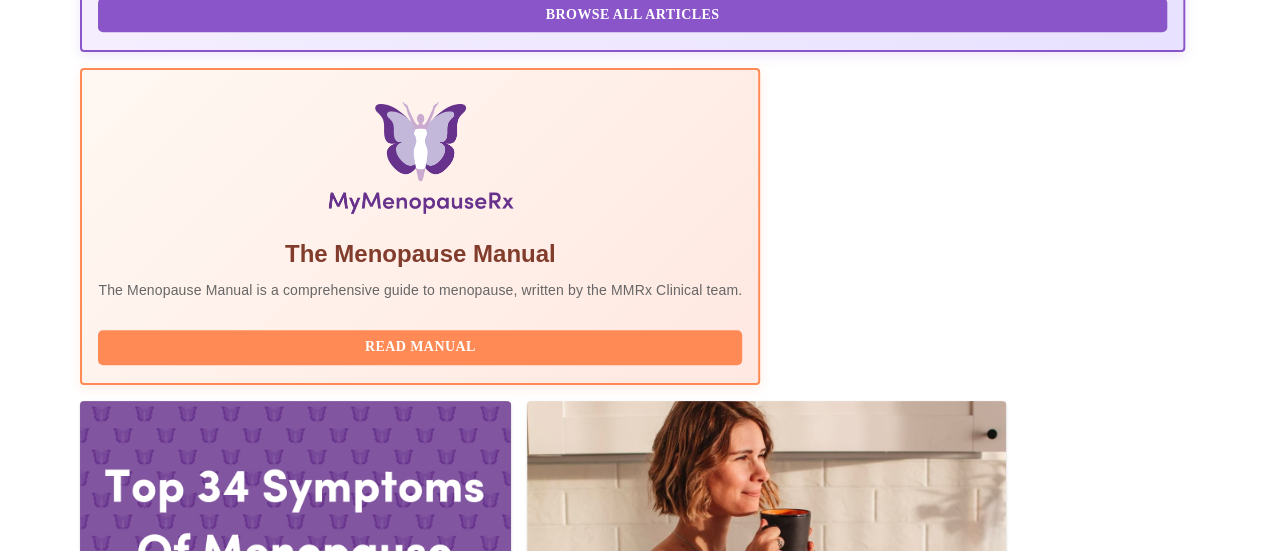 scroll, scrollTop: 700, scrollLeft: 0, axis: vertical 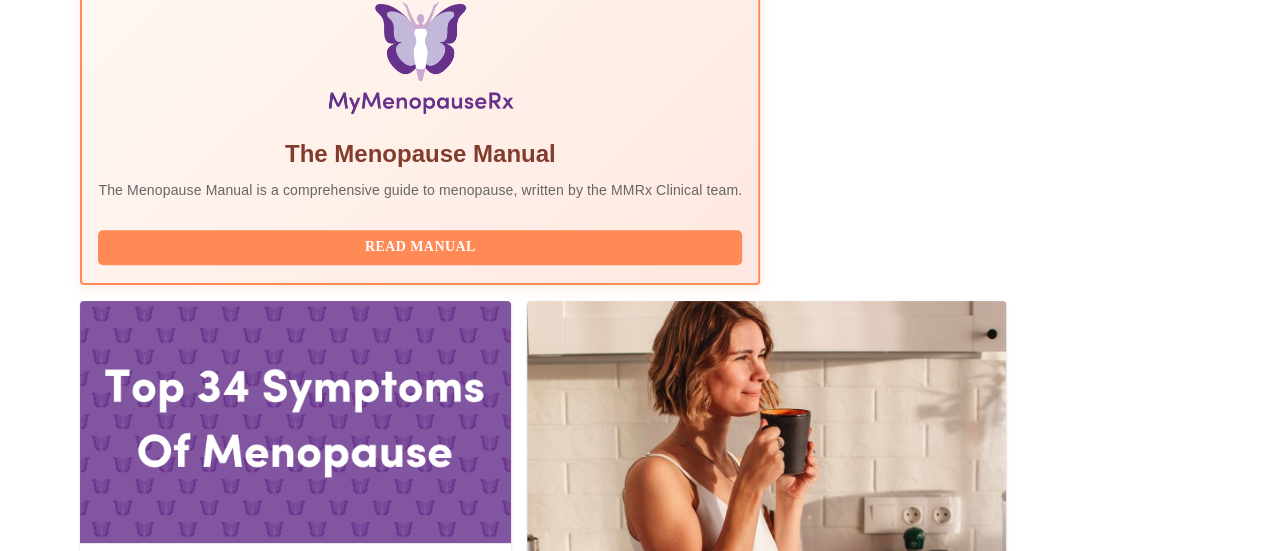 click on "Pay Invoice" at bounding box center (1106, 1898) 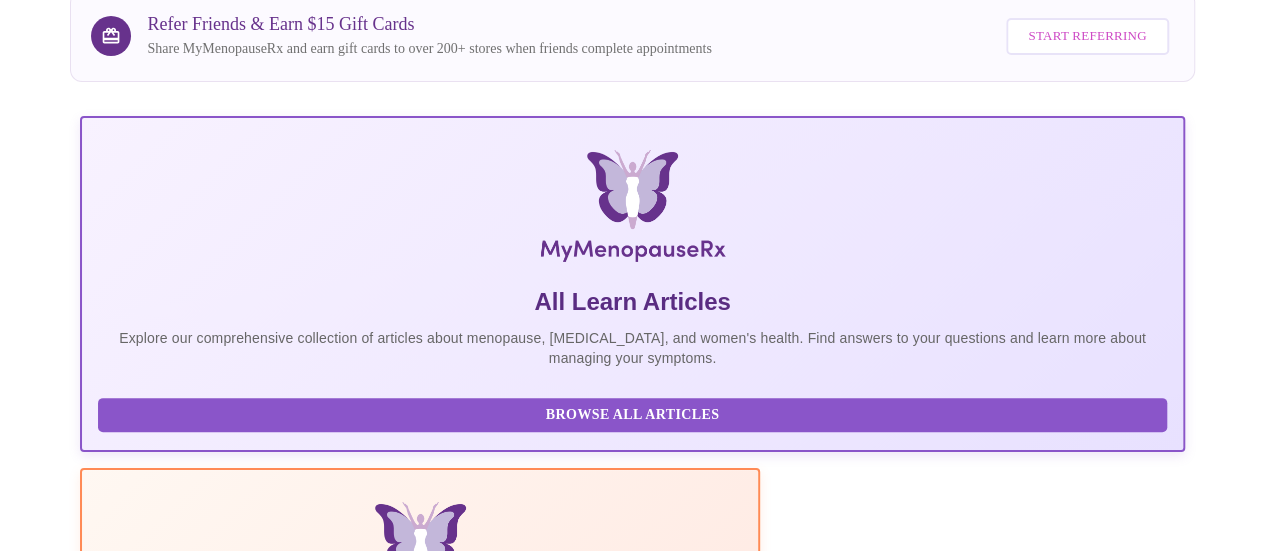 scroll, scrollTop: 0, scrollLeft: 0, axis: both 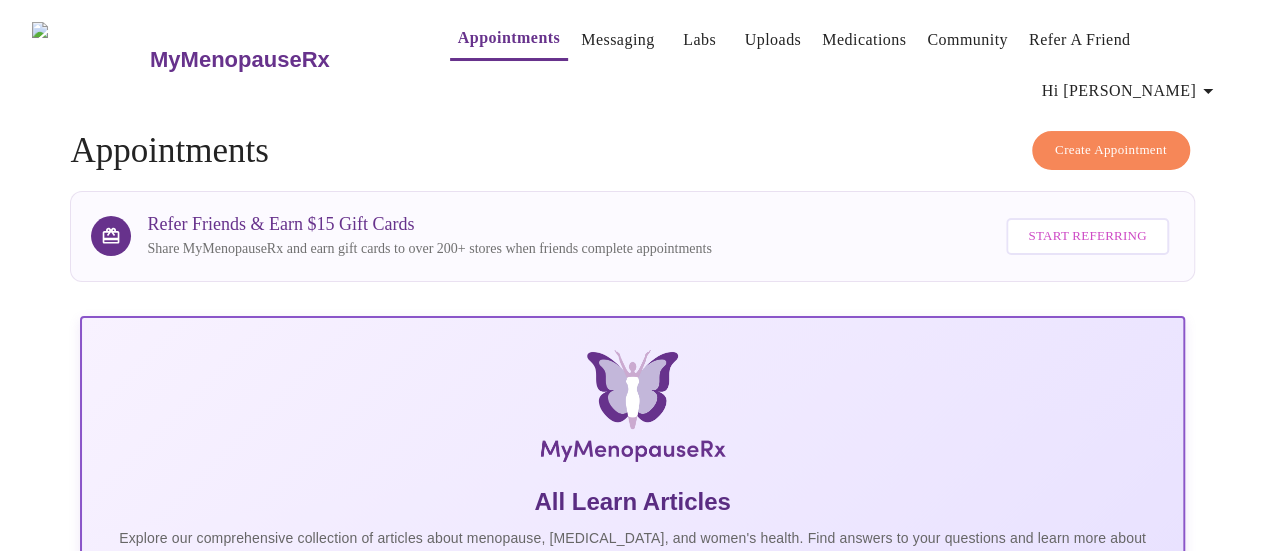 click on "Messaging" at bounding box center [617, 40] 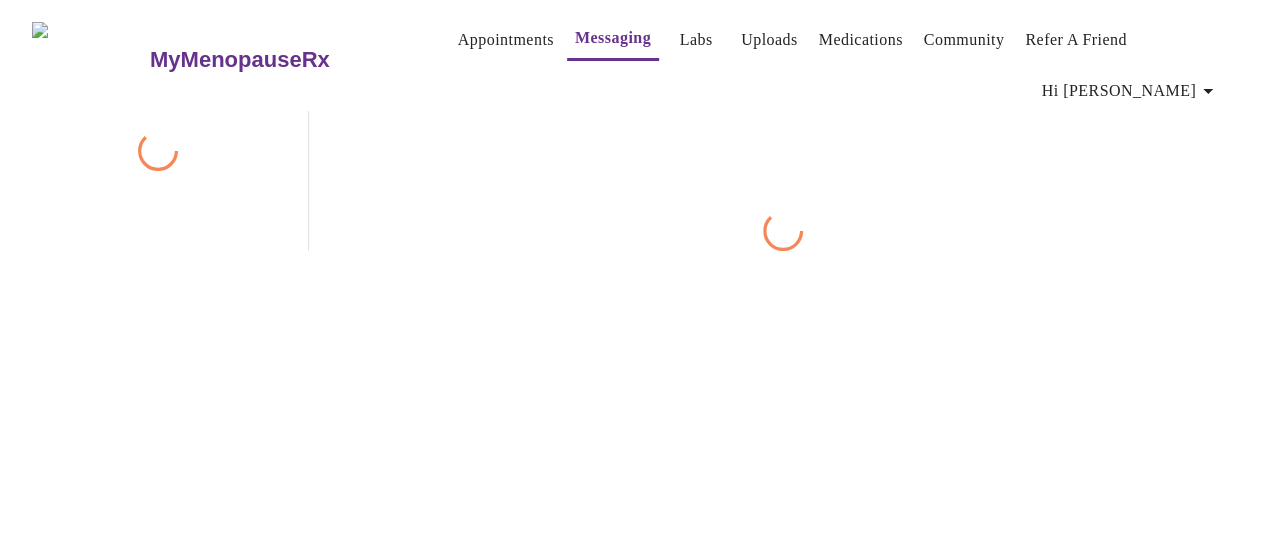 scroll, scrollTop: 75, scrollLeft: 0, axis: vertical 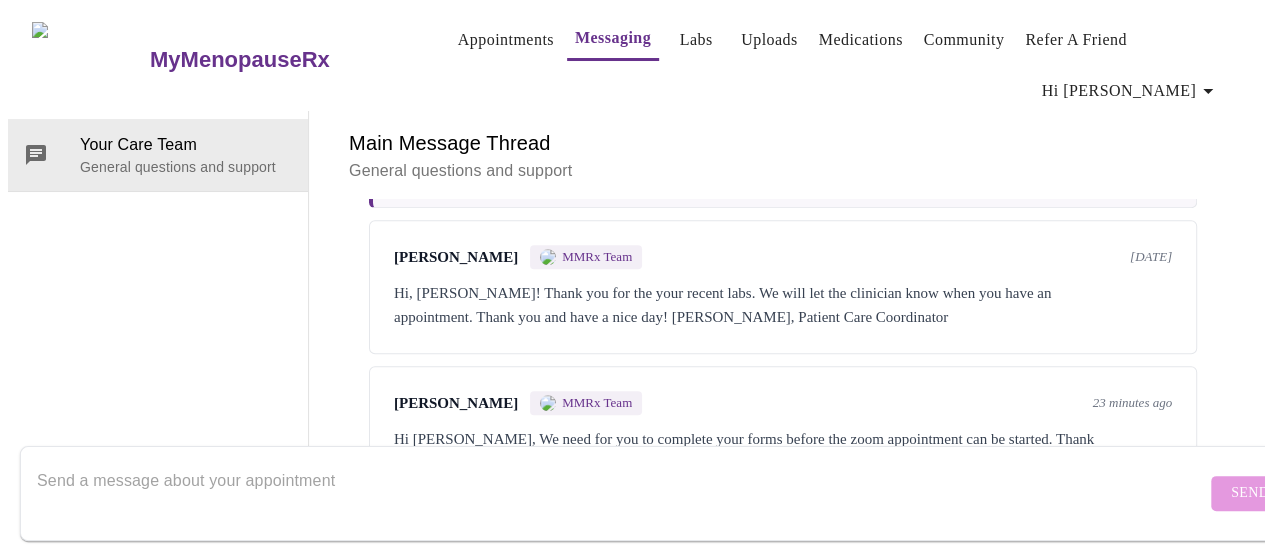 click at bounding box center [621, 493] 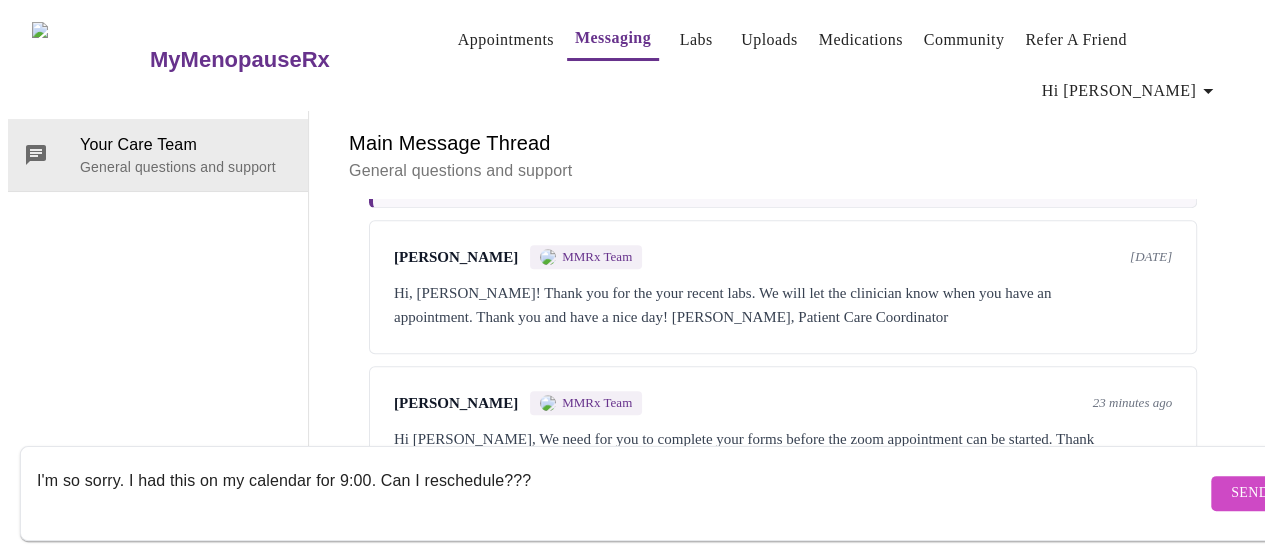 type on "I'm so sorry. I had this on my calendar for 9:00. Can I reschedule???" 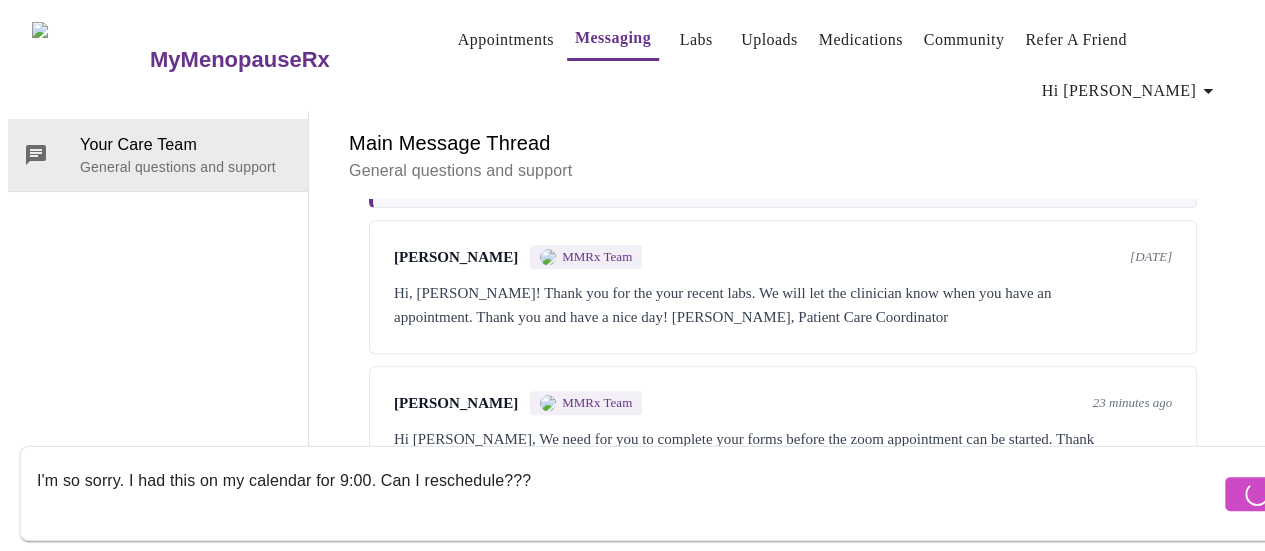 type 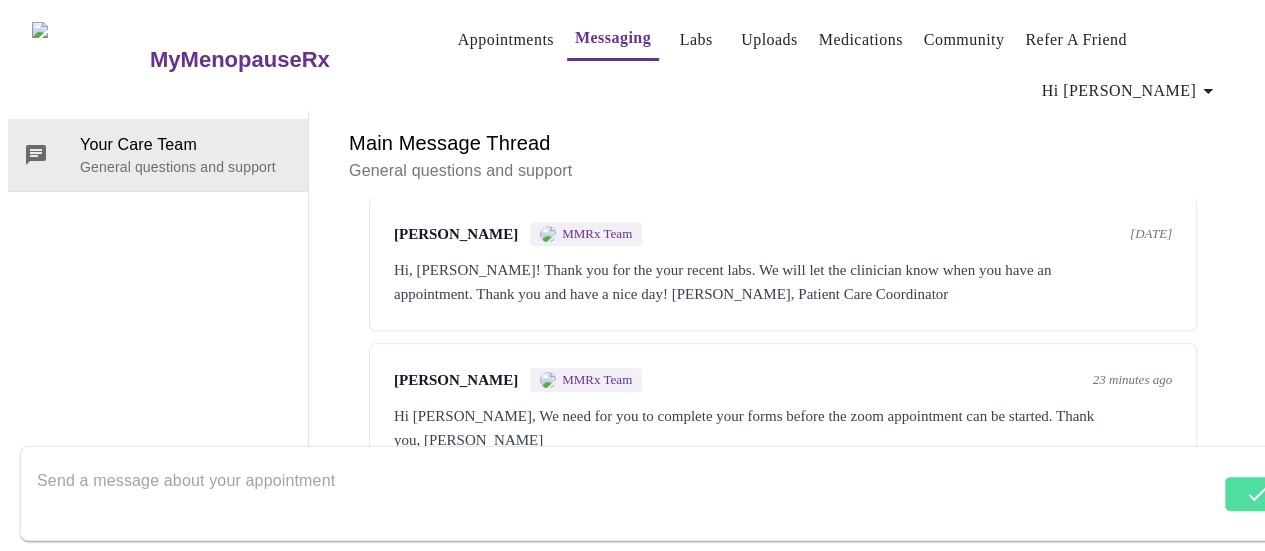 scroll, scrollTop: 923, scrollLeft: 0, axis: vertical 